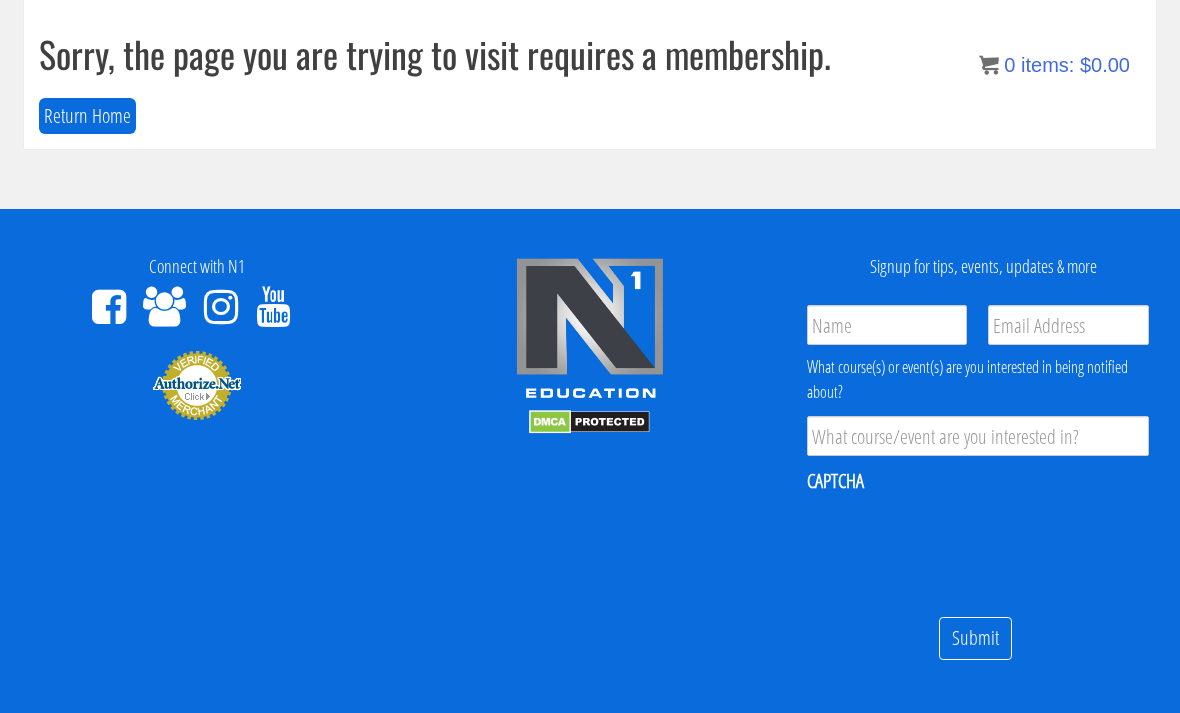 scroll, scrollTop: 0, scrollLeft: 0, axis: both 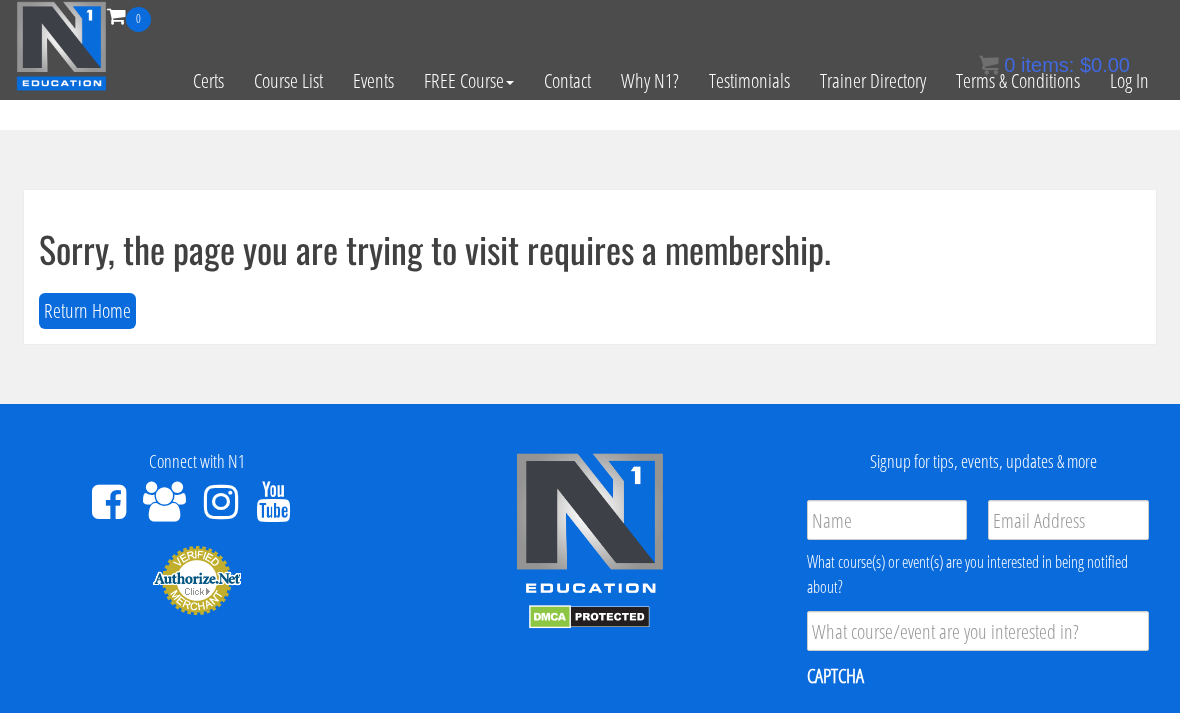 click on "Log In" at bounding box center (1129, 81) 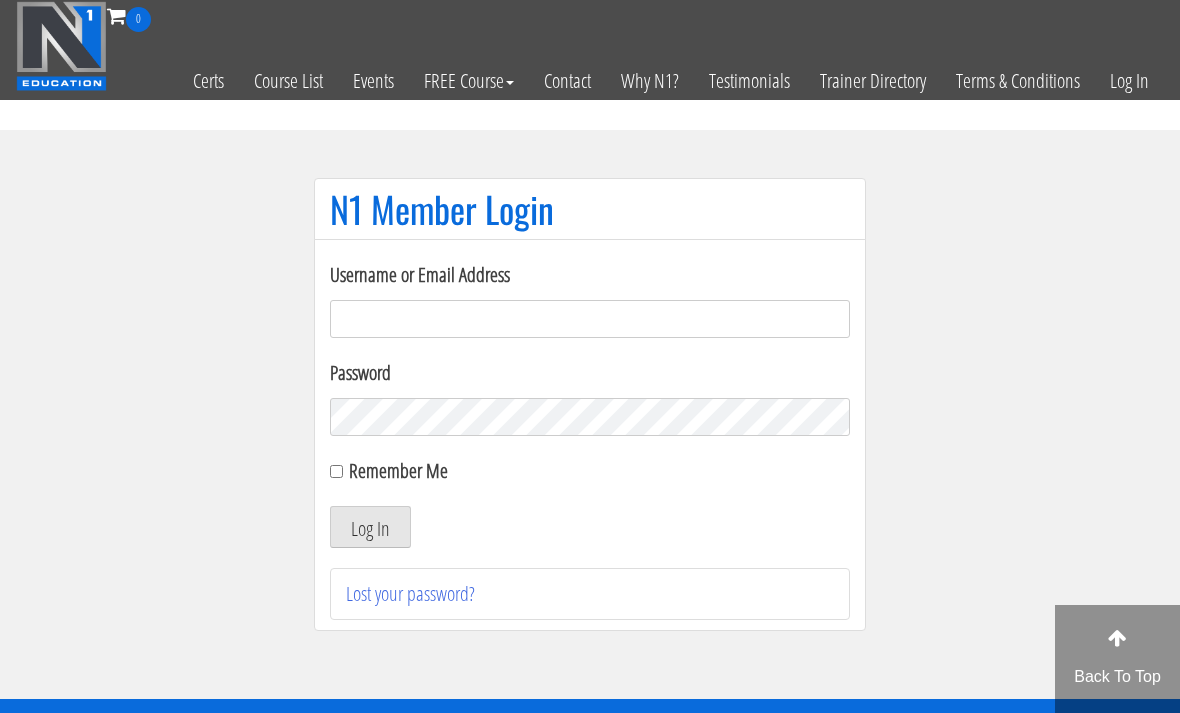 scroll, scrollTop: 142, scrollLeft: 0, axis: vertical 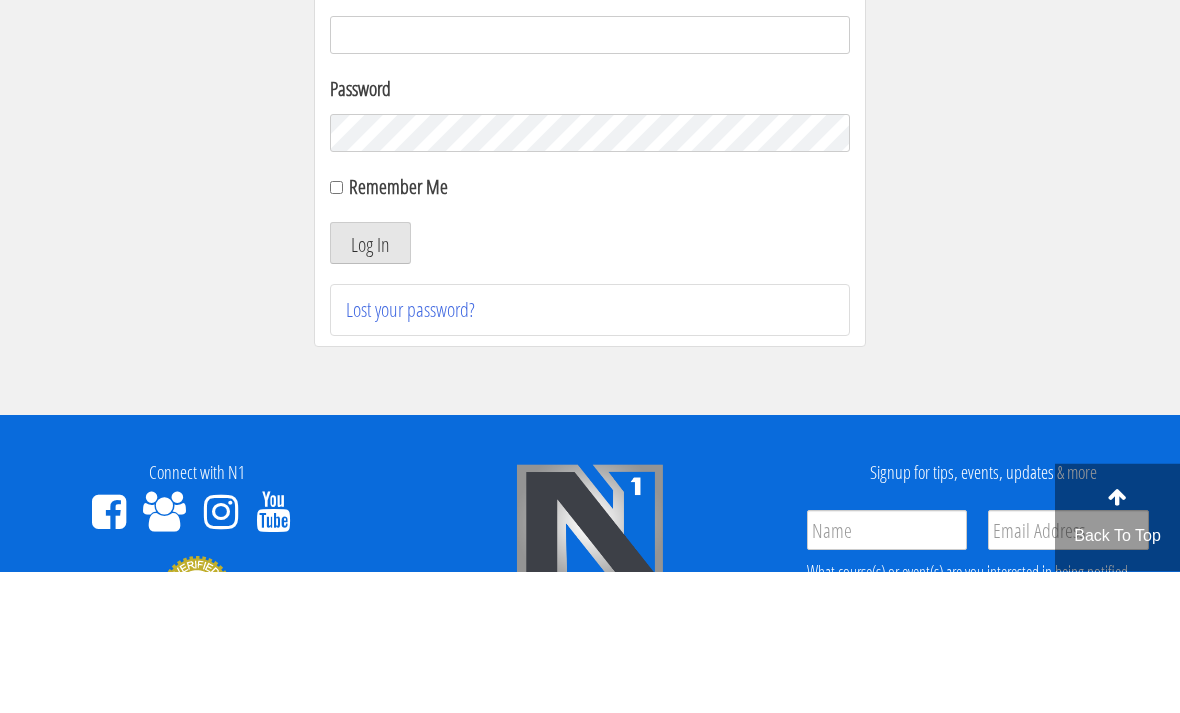 click on "Remember Me" at bounding box center (336, 329) 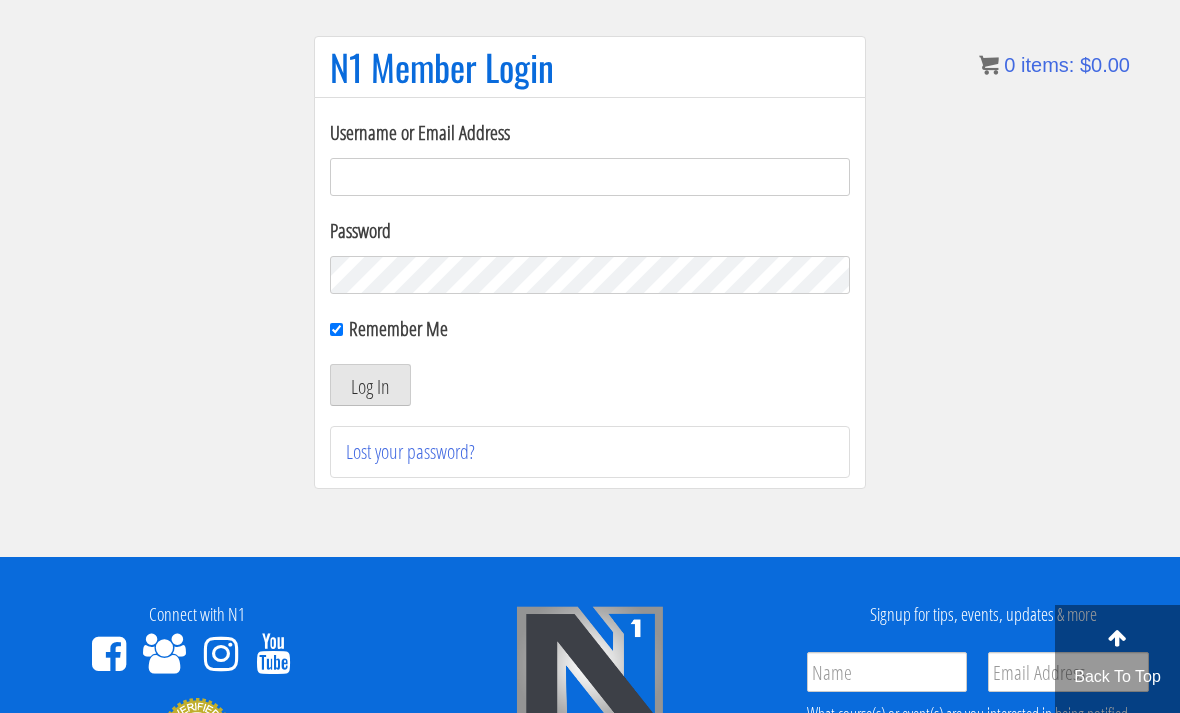 click on "Username or Email Address" at bounding box center (590, 177) 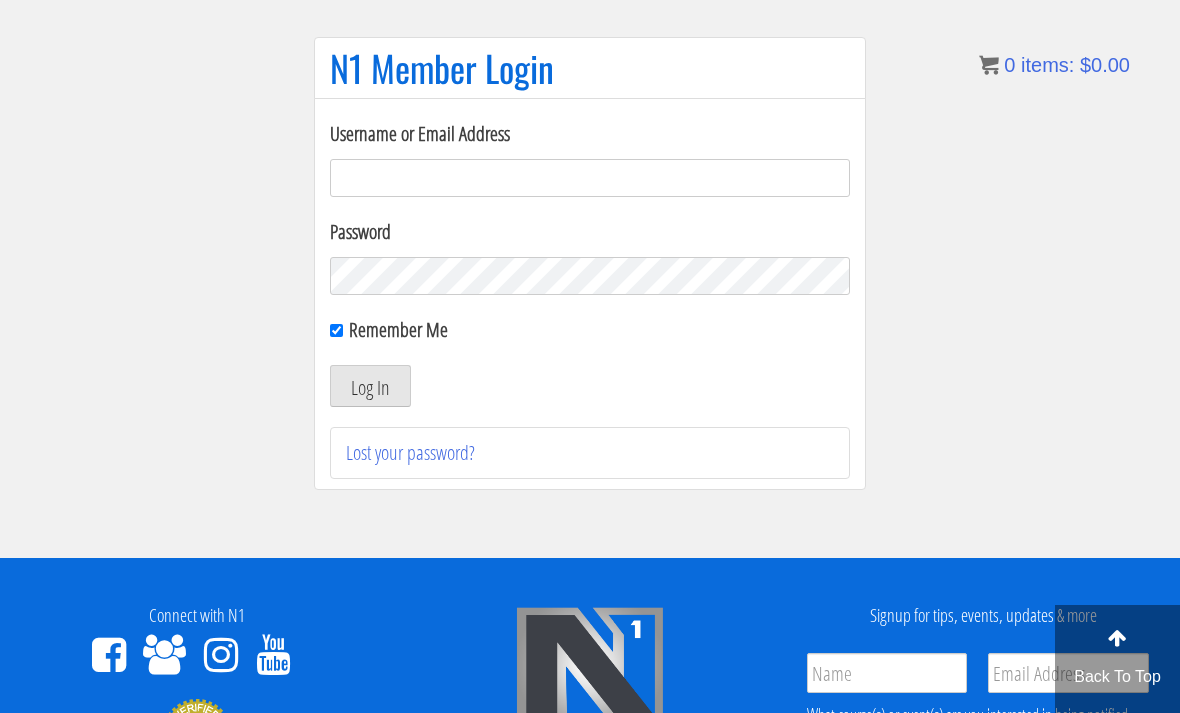 type on "userdec30@gmail.com" 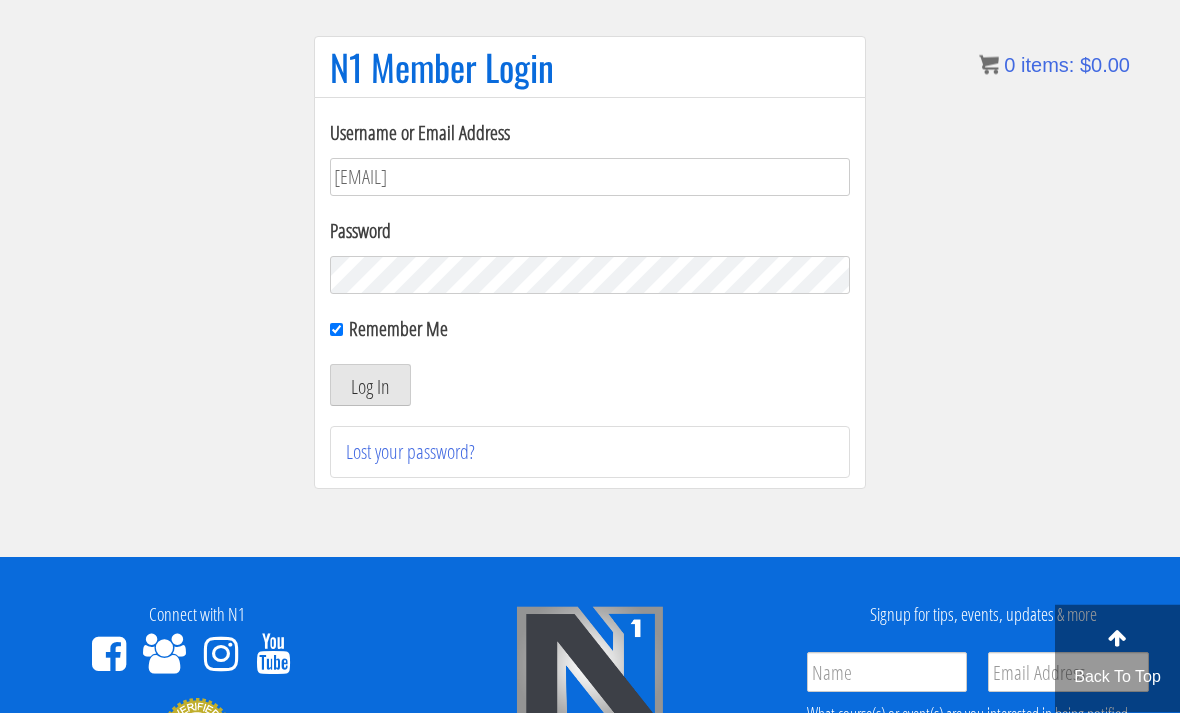 click on "Log In" at bounding box center [370, 386] 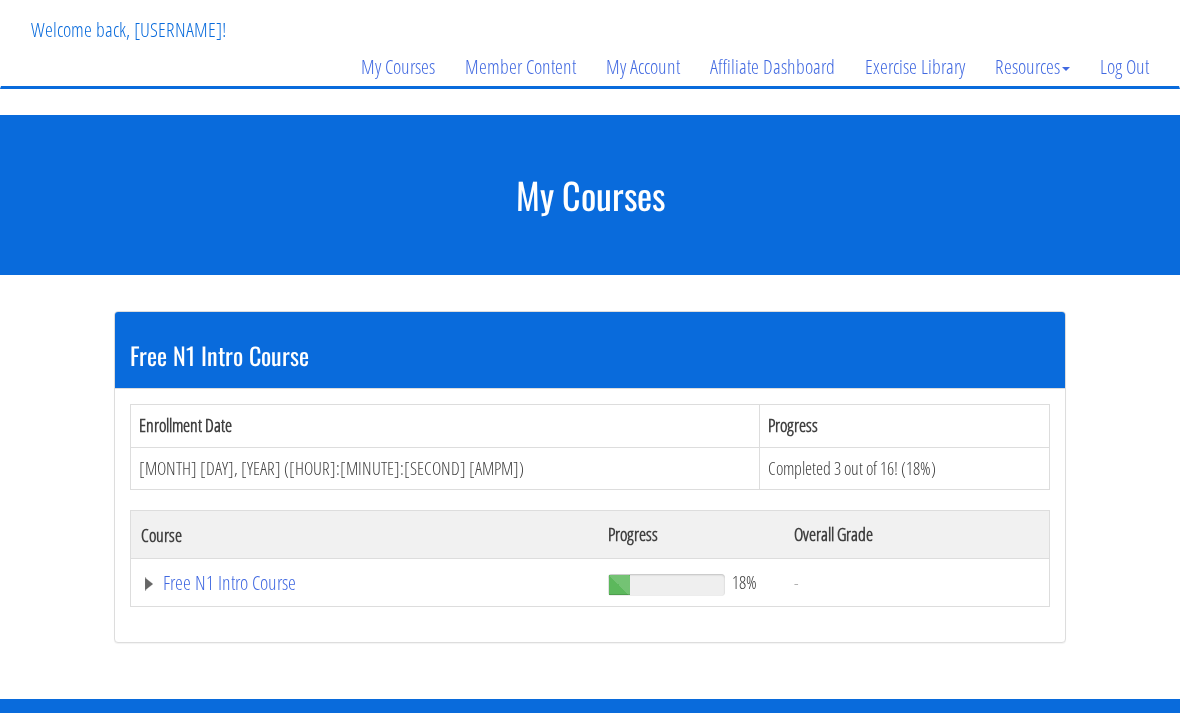 scroll, scrollTop: 125, scrollLeft: 0, axis: vertical 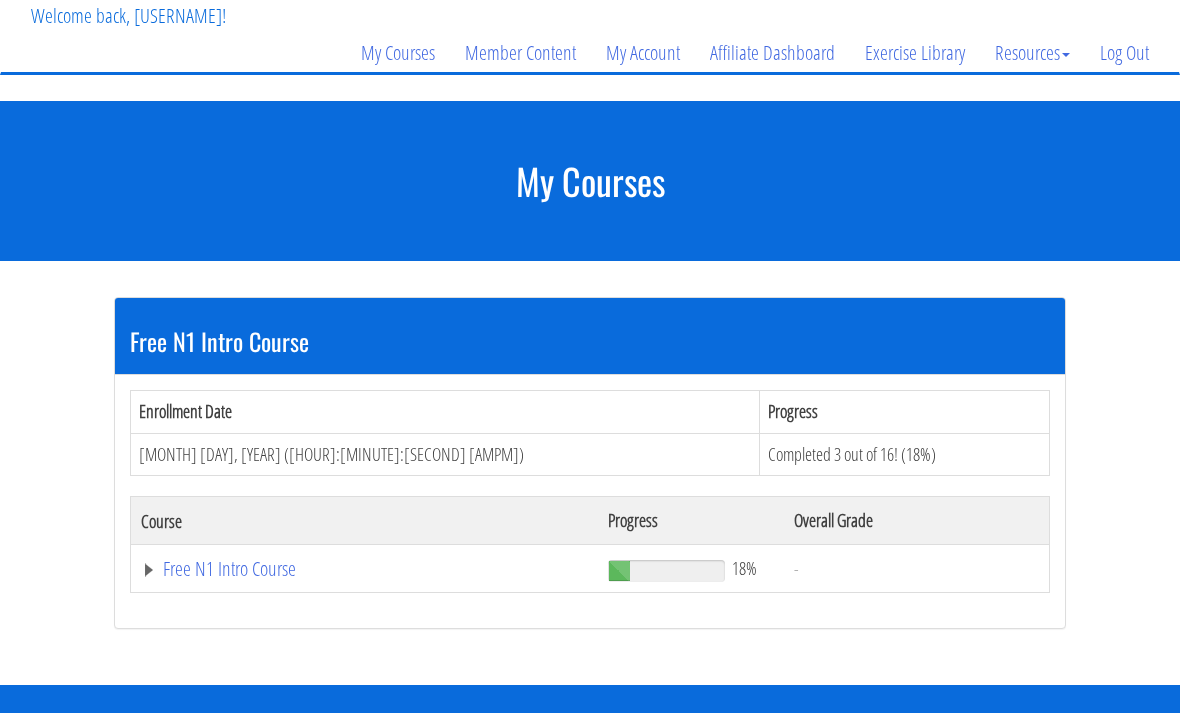 click on "Free N1 Intro Course" at bounding box center [364, 569] 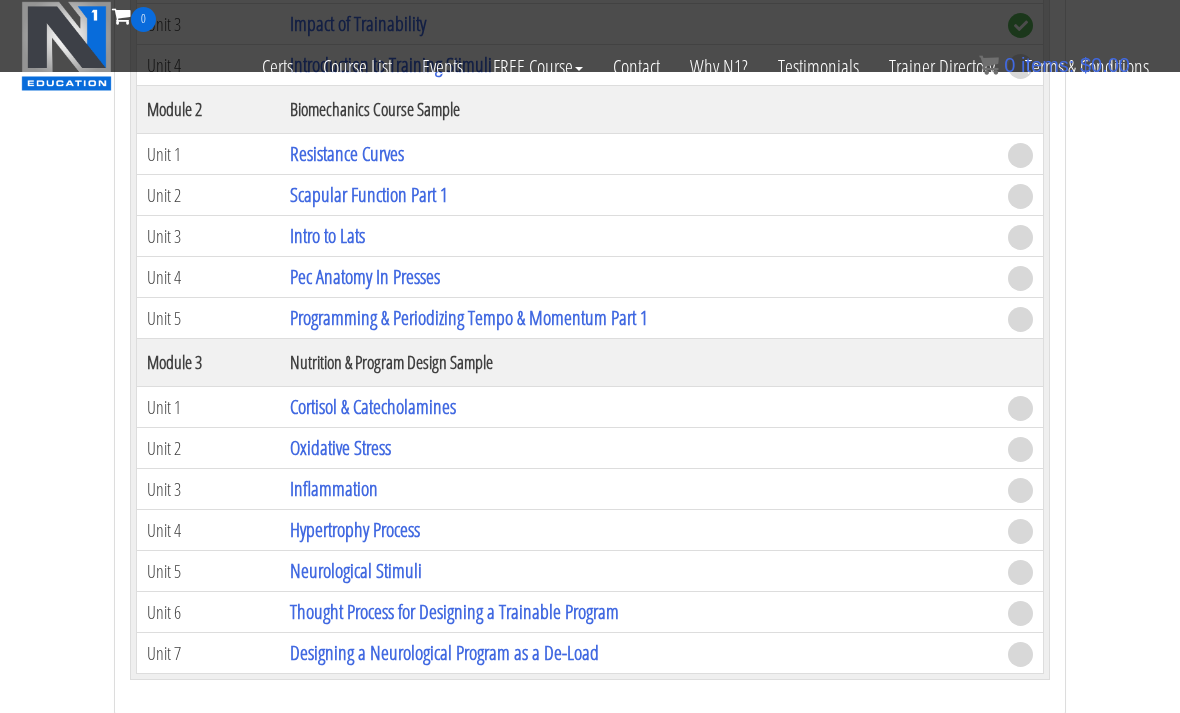 scroll, scrollTop: 698, scrollLeft: 0, axis: vertical 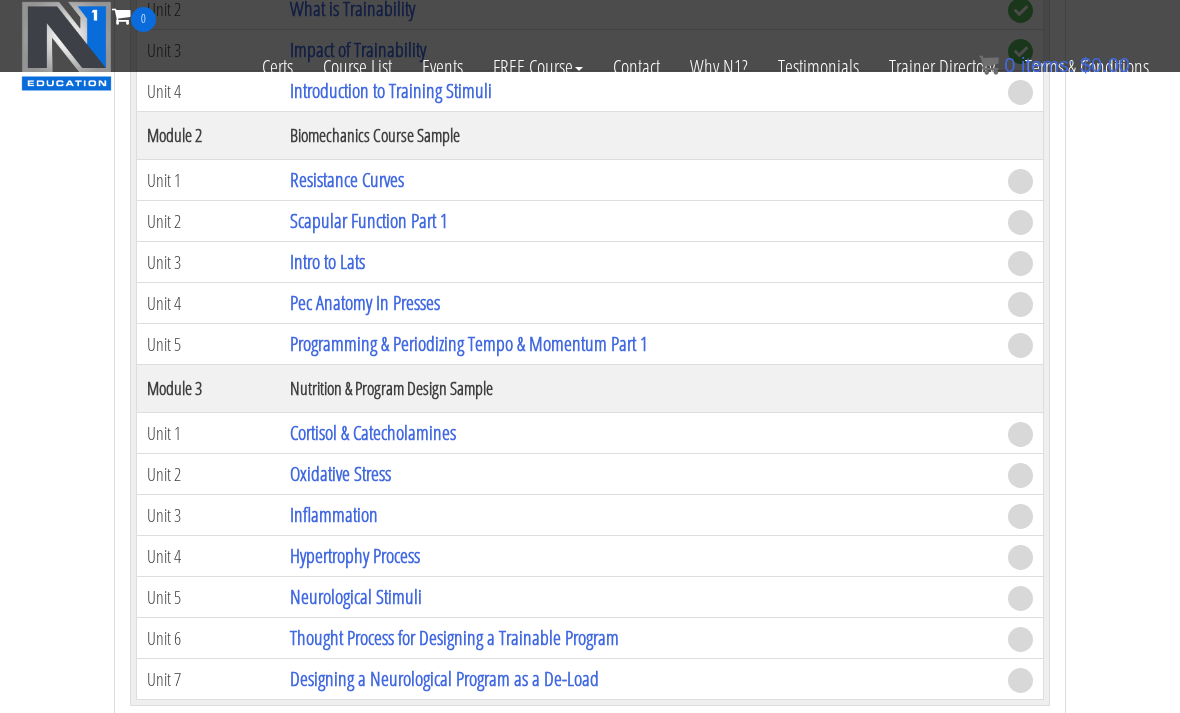 click on "Resistance Curves" at bounding box center [347, 179] 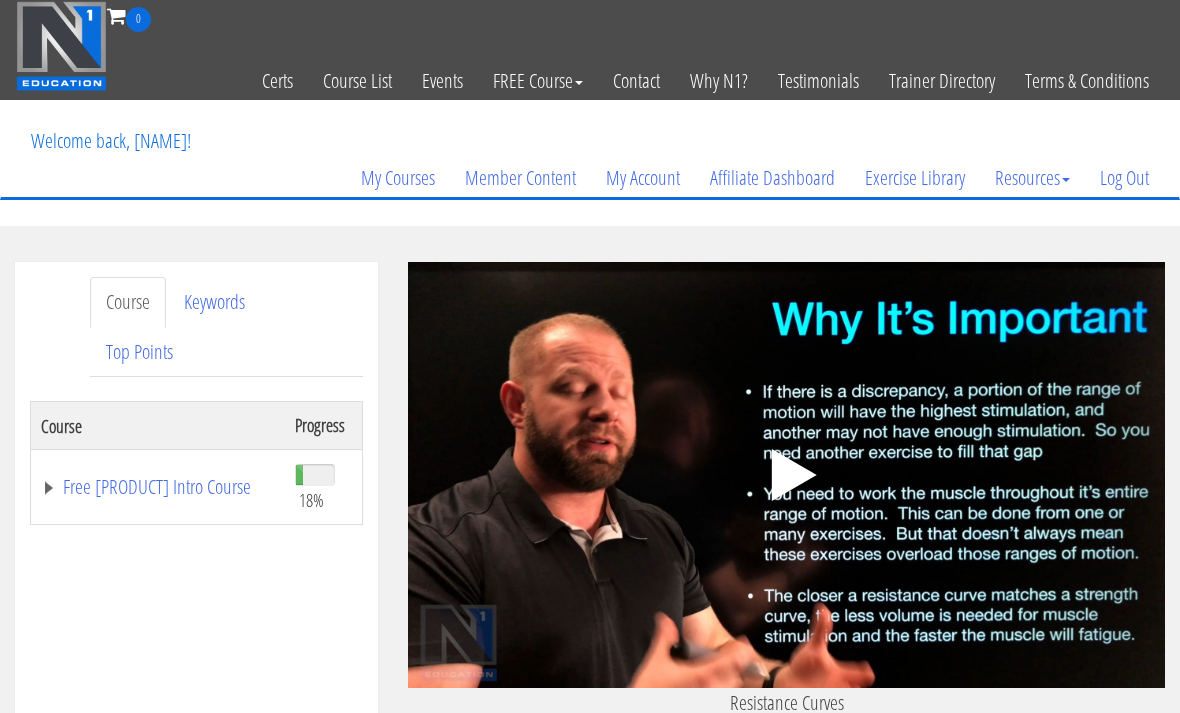 scroll, scrollTop: 0, scrollLeft: 0, axis: both 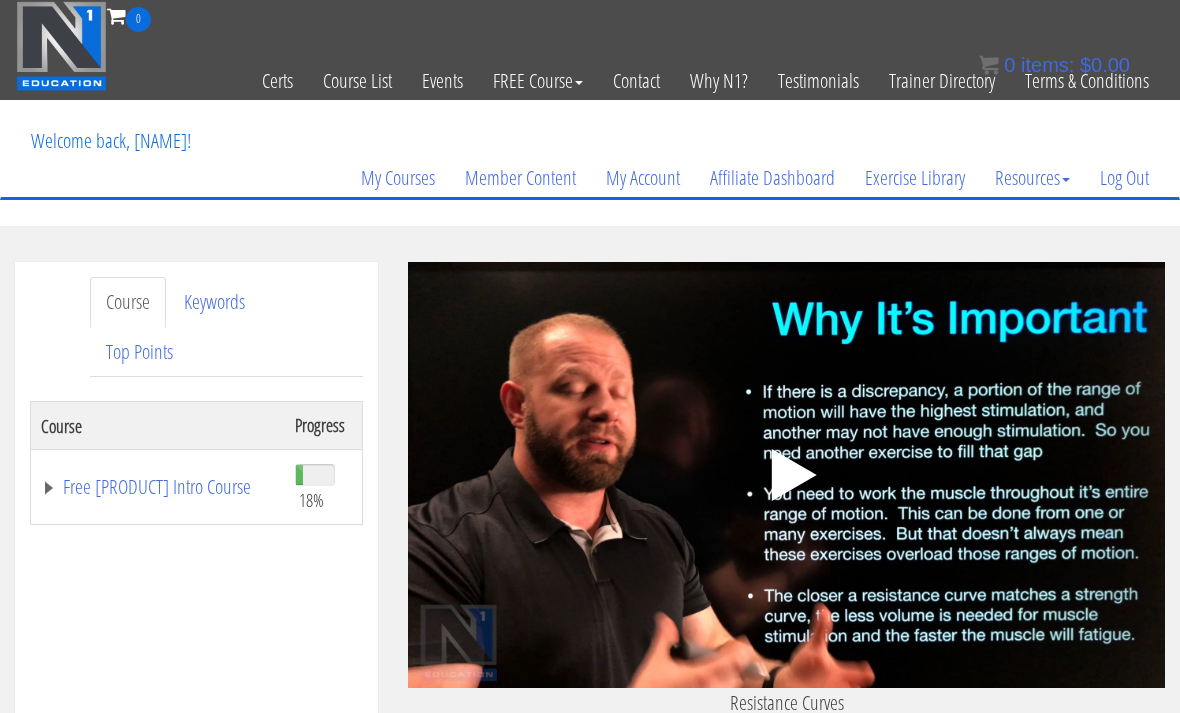 click on ".fp-color-play{opacity:0.65;}.controlbutton{fill:#fff;}" 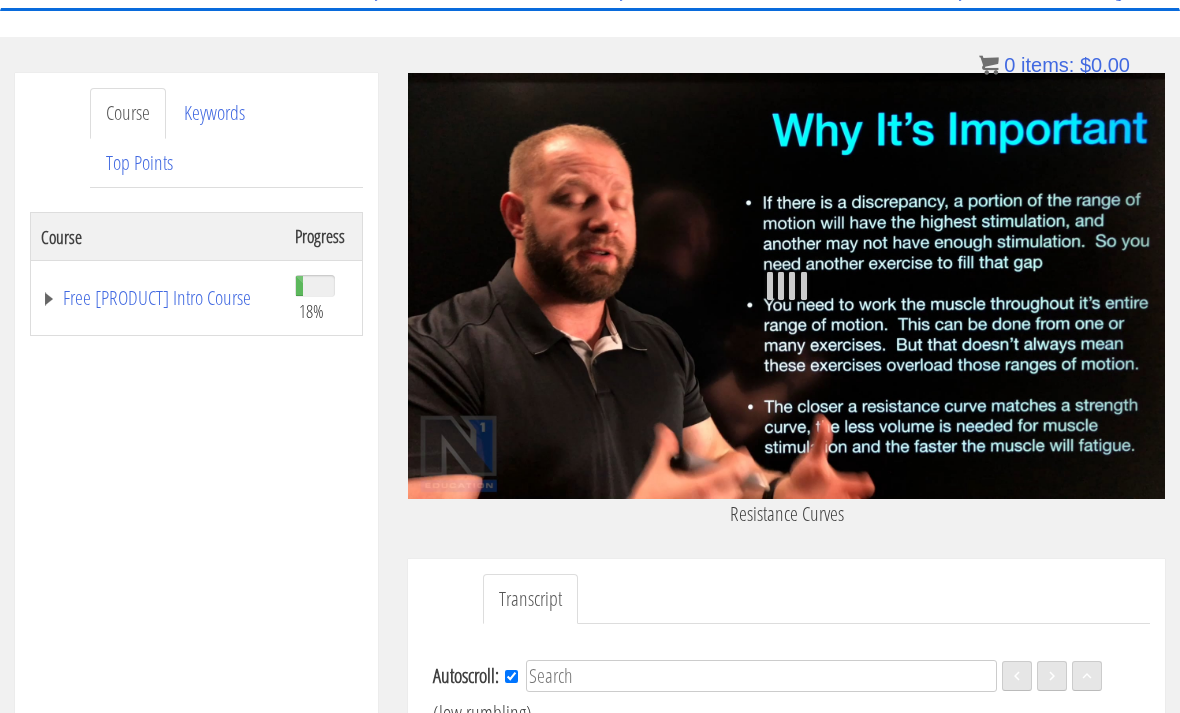 scroll, scrollTop: 206, scrollLeft: 0, axis: vertical 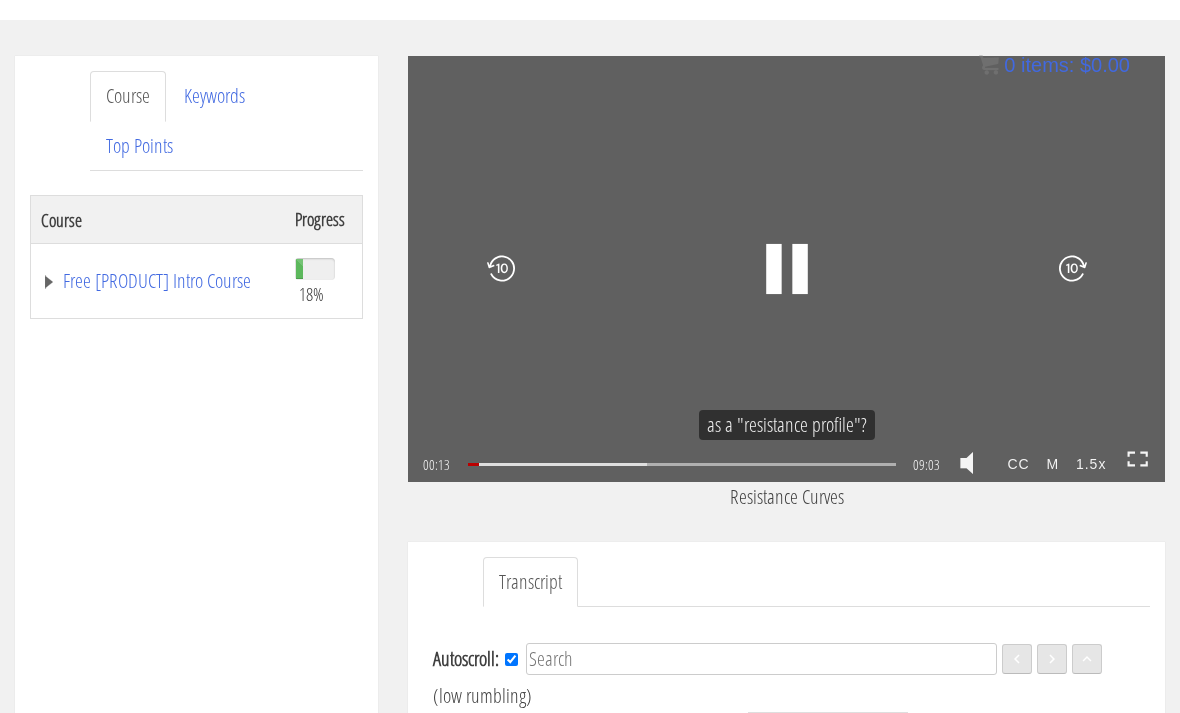 click 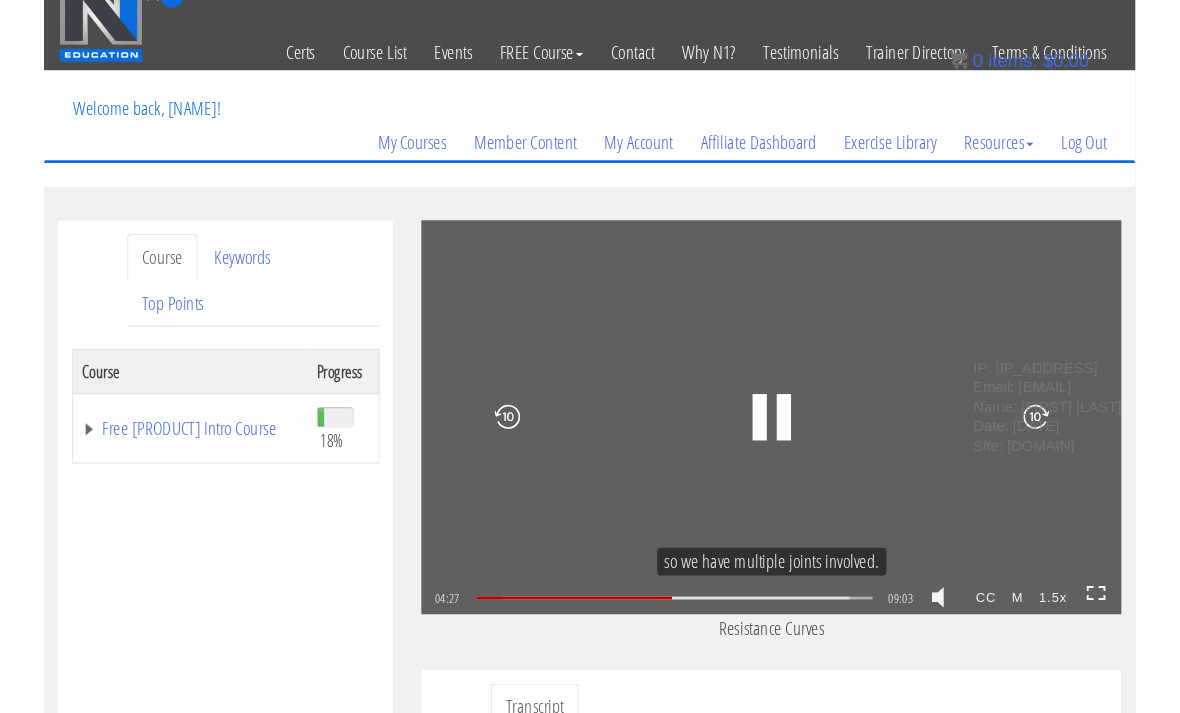 scroll, scrollTop: 206, scrollLeft: 0, axis: vertical 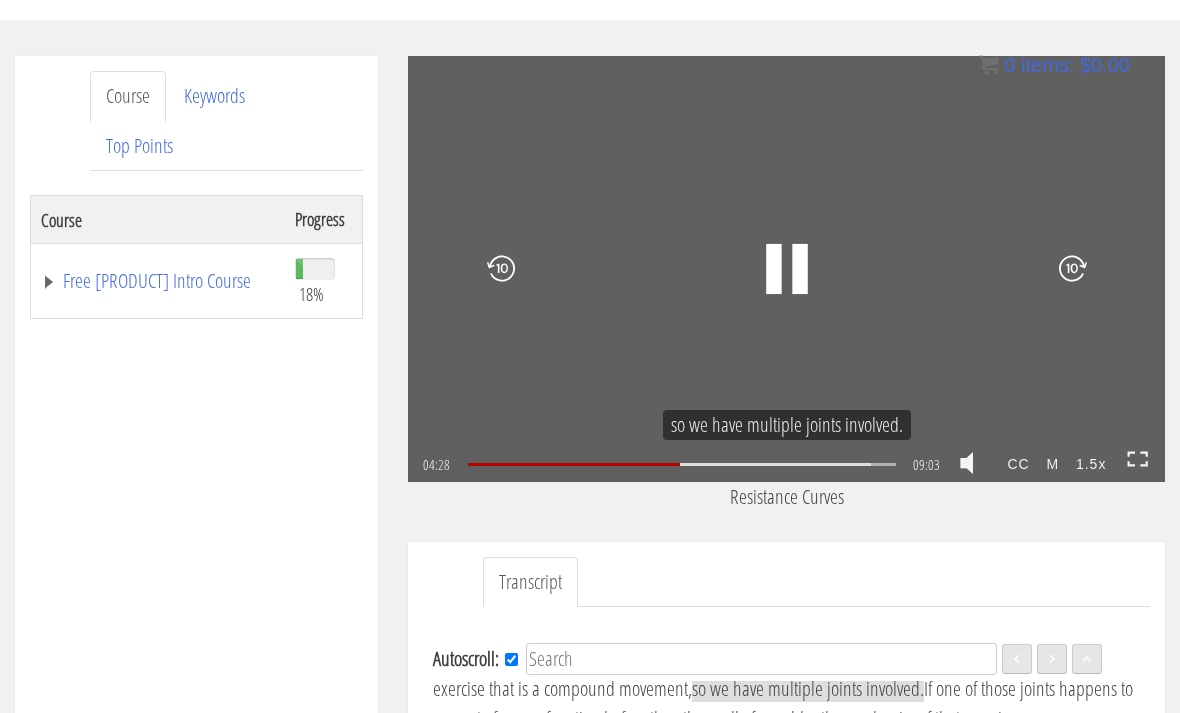 click on ".fp-color-play{opacity:0.65;}.rect{fill:#fff;}" 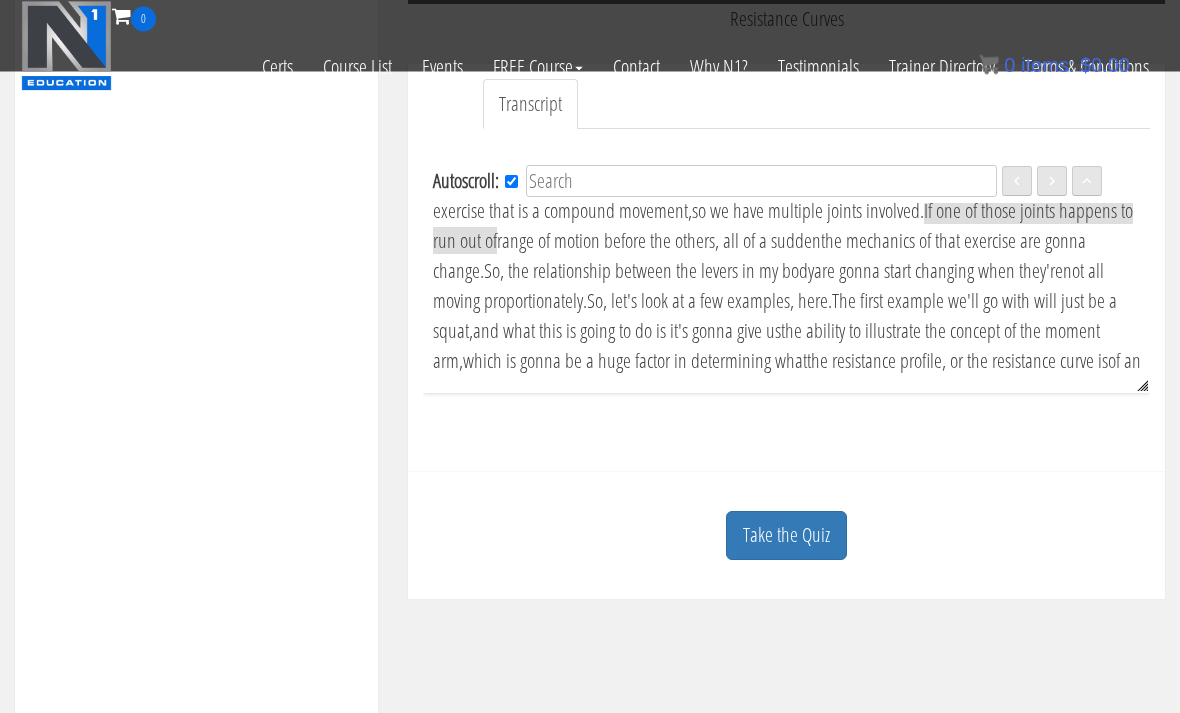 scroll, scrollTop: 585, scrollLeft: 0, axis: vertical 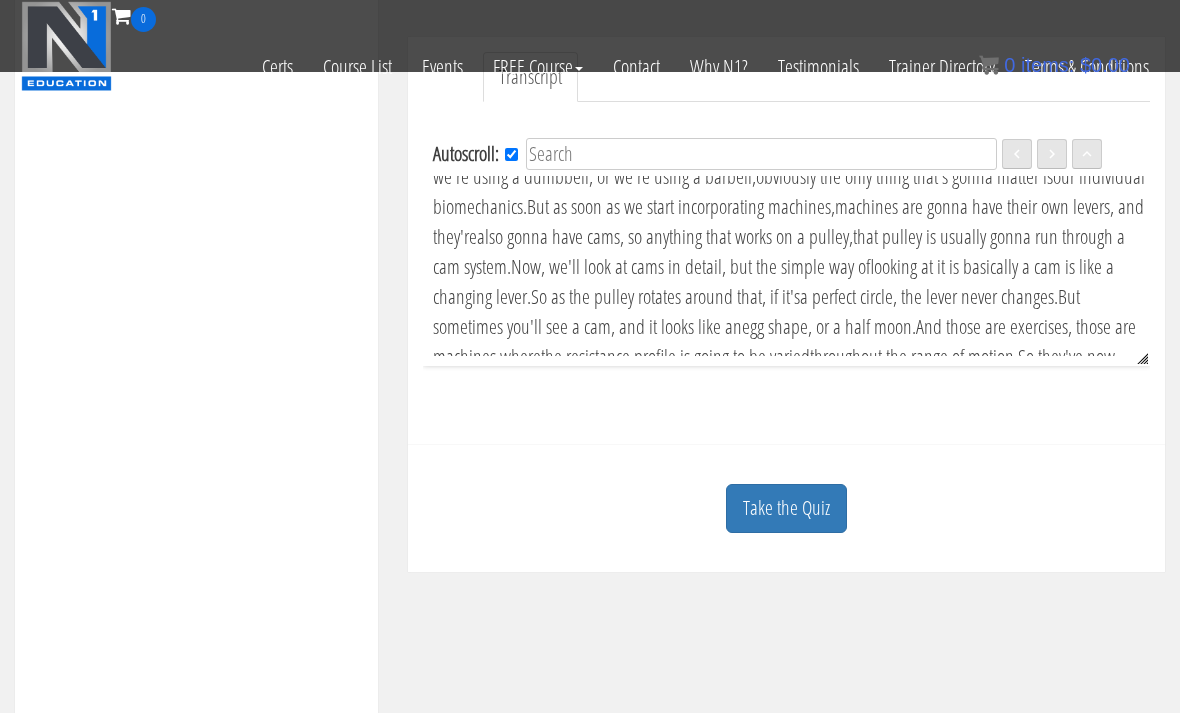 click on "But as soon as we start incorporating machines," at bounding box center (681, 206) 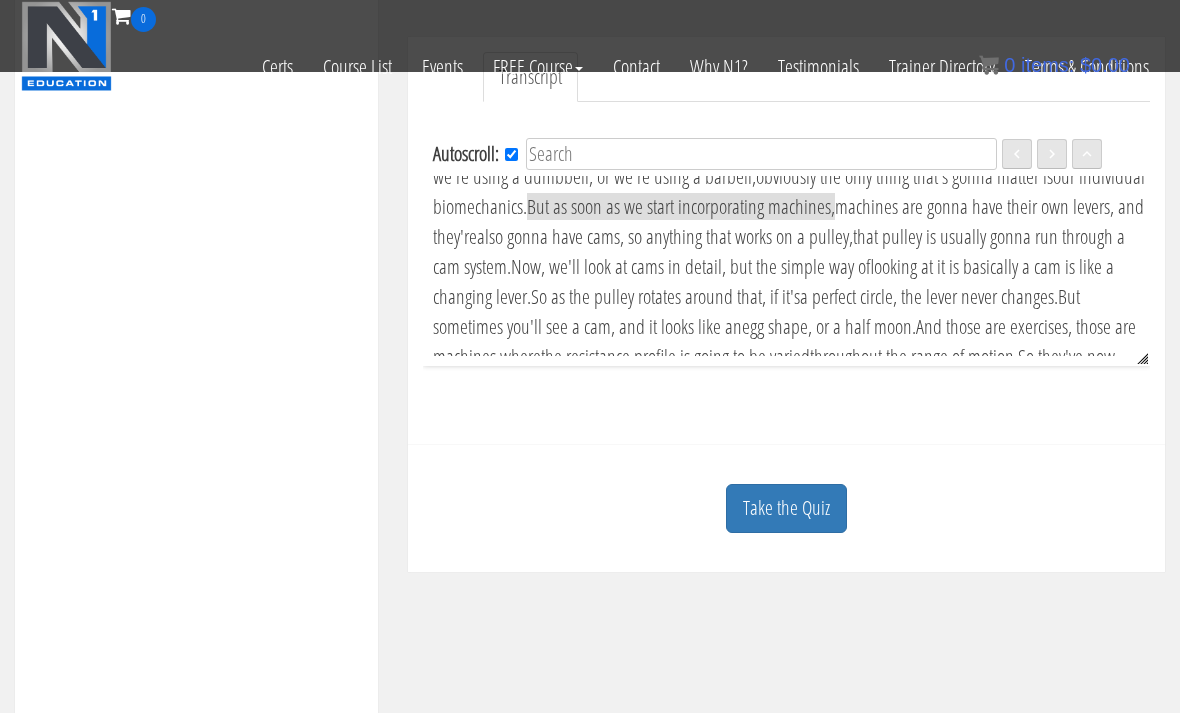 scroll, scrollTop: 834, scrollLeft: 0, axis: vertical 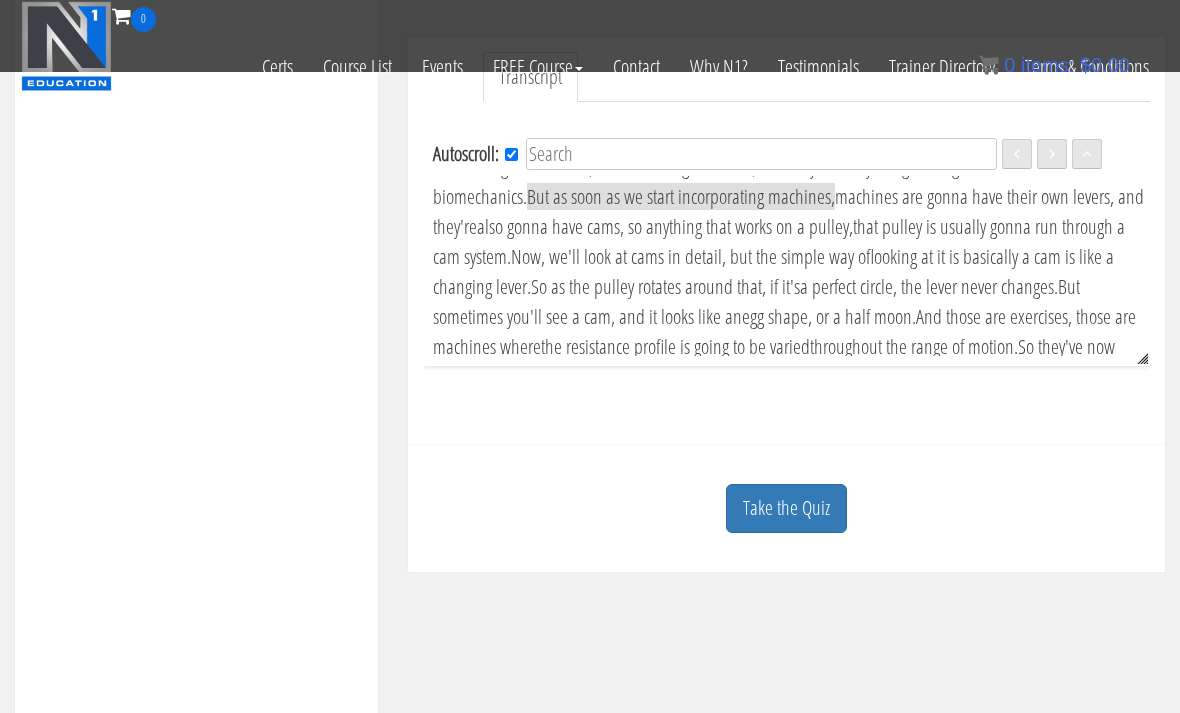 click on "But as soon as we start incorporating machines," at bounding box center (681, 196) 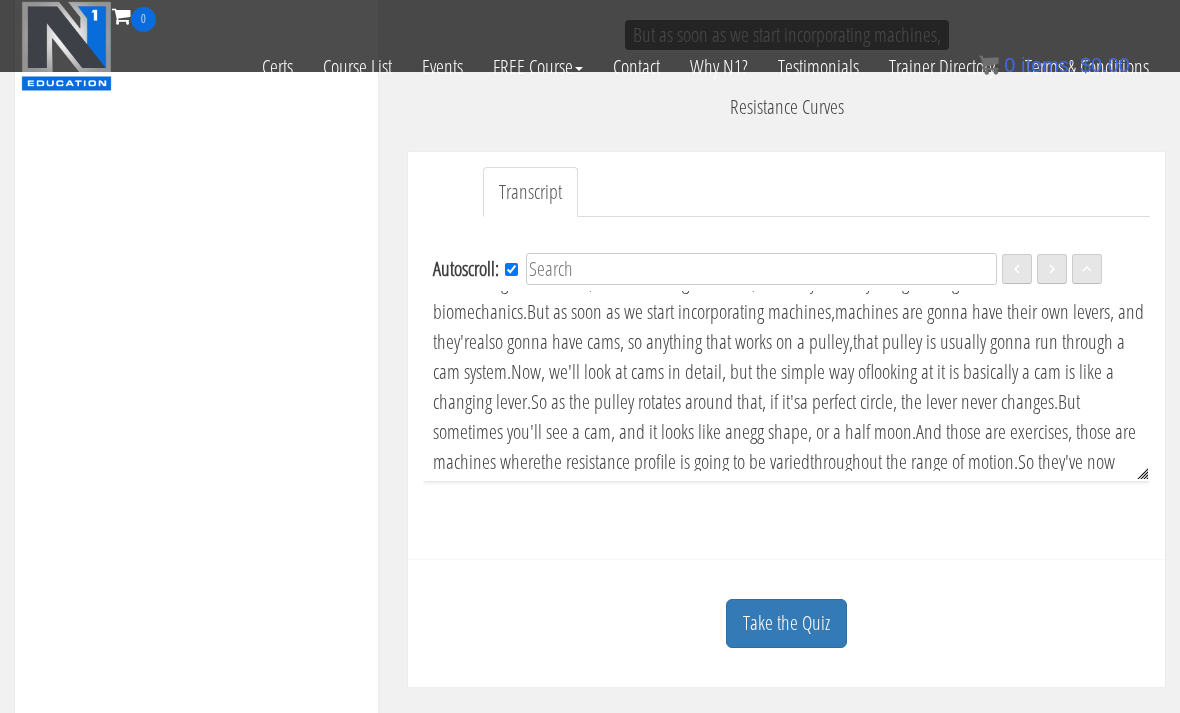 scroll, scrollTop: 471, scrollLeft: 0, axis: vertical 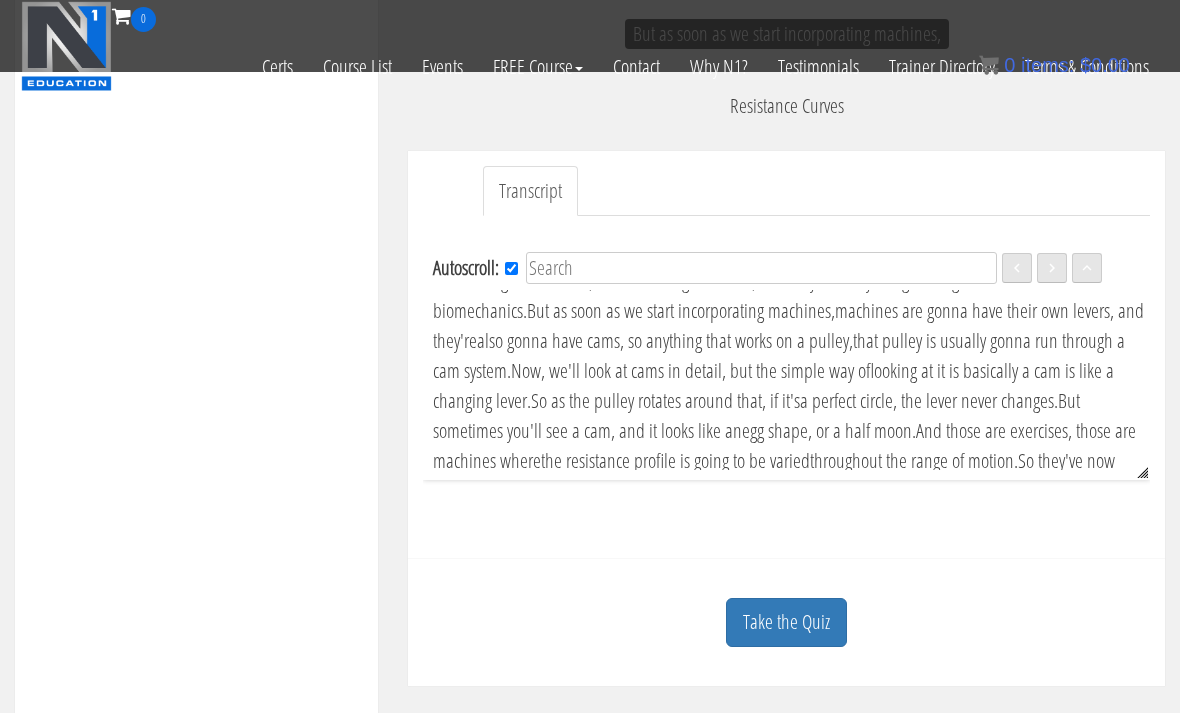 click on "But as soon as we start incorporating machines," at bounding box center (681, 310) 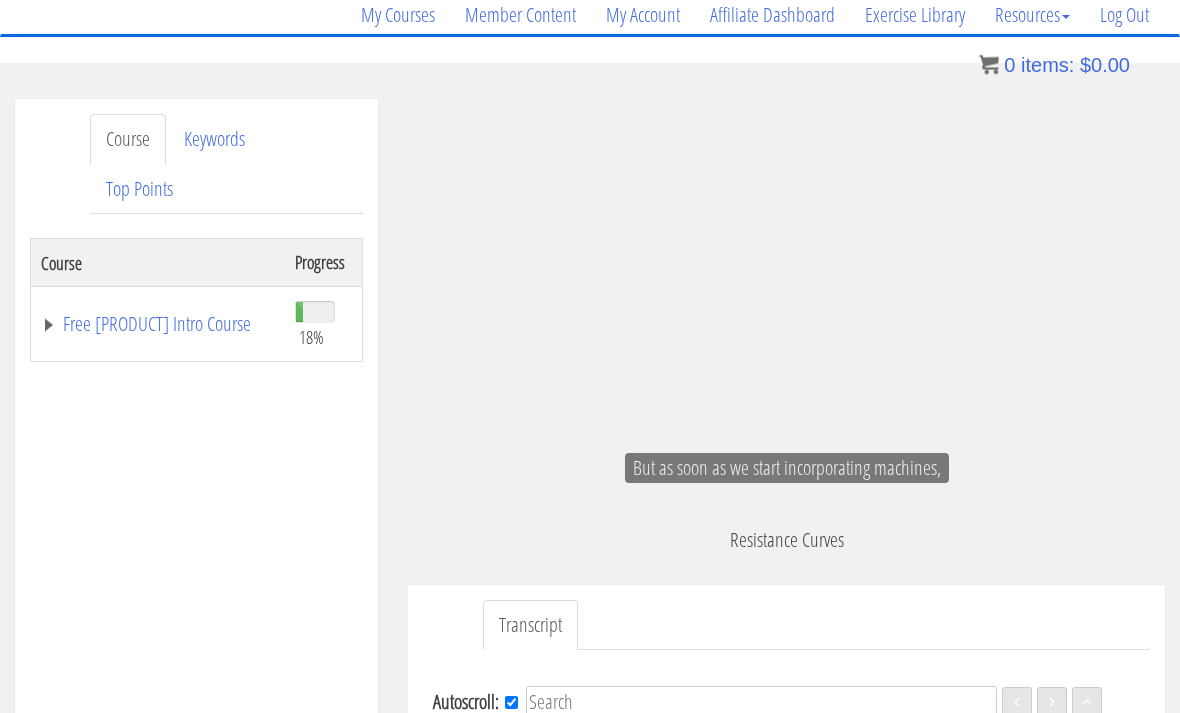 scroll, scrollTop: 163, scrollLeft: 0, axis: vertical 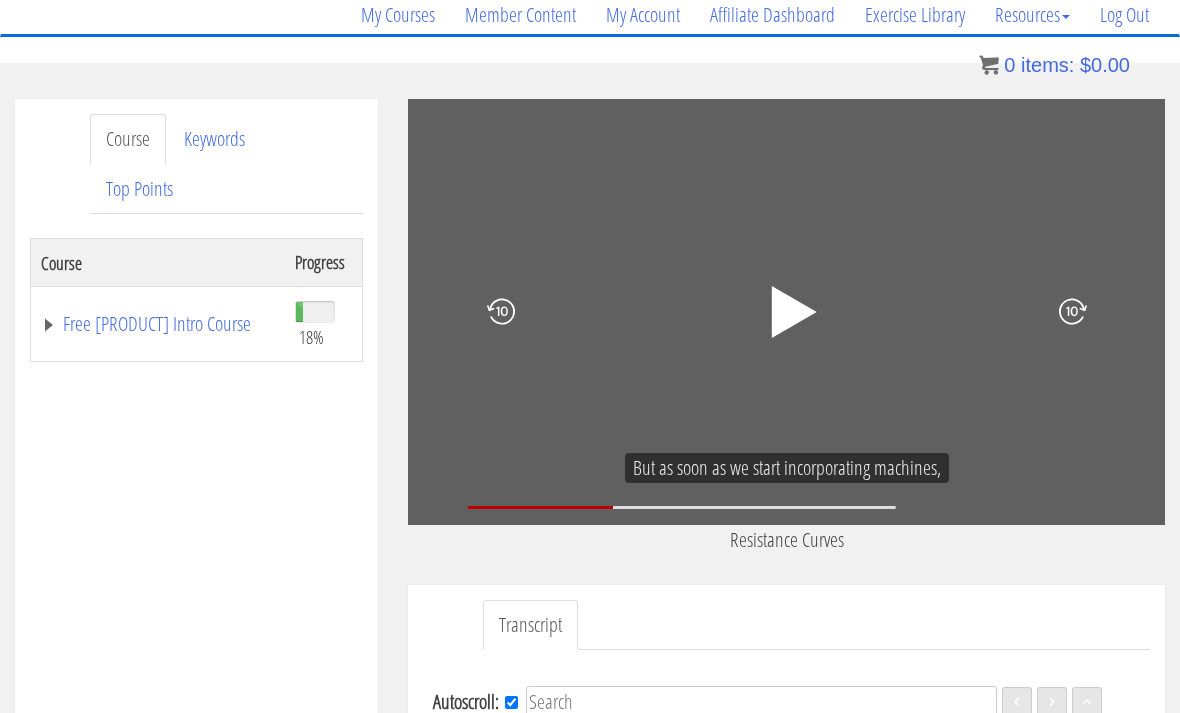 click on ".fp-color-play{opacity:0.65;}.rect{fill:#fff;}" 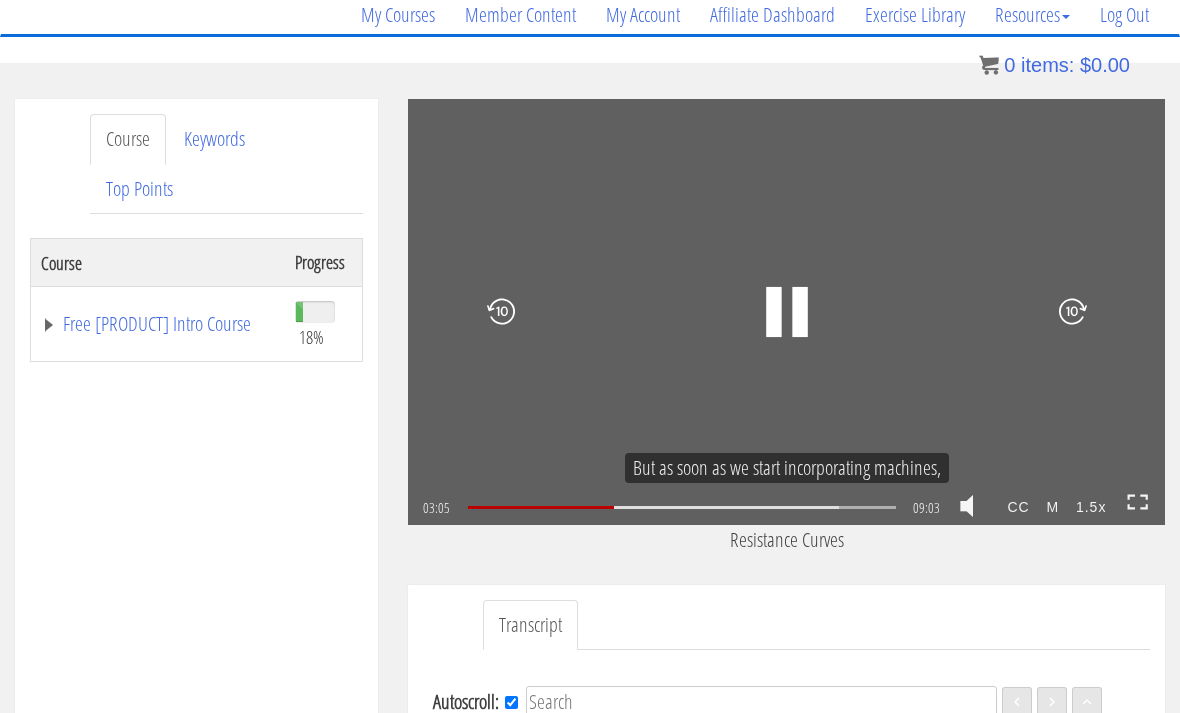 click on "03:05                                                                        09:03              05:59                                                                                                                                                                                           CC M 1.5x" at bounding box center (786, 508) 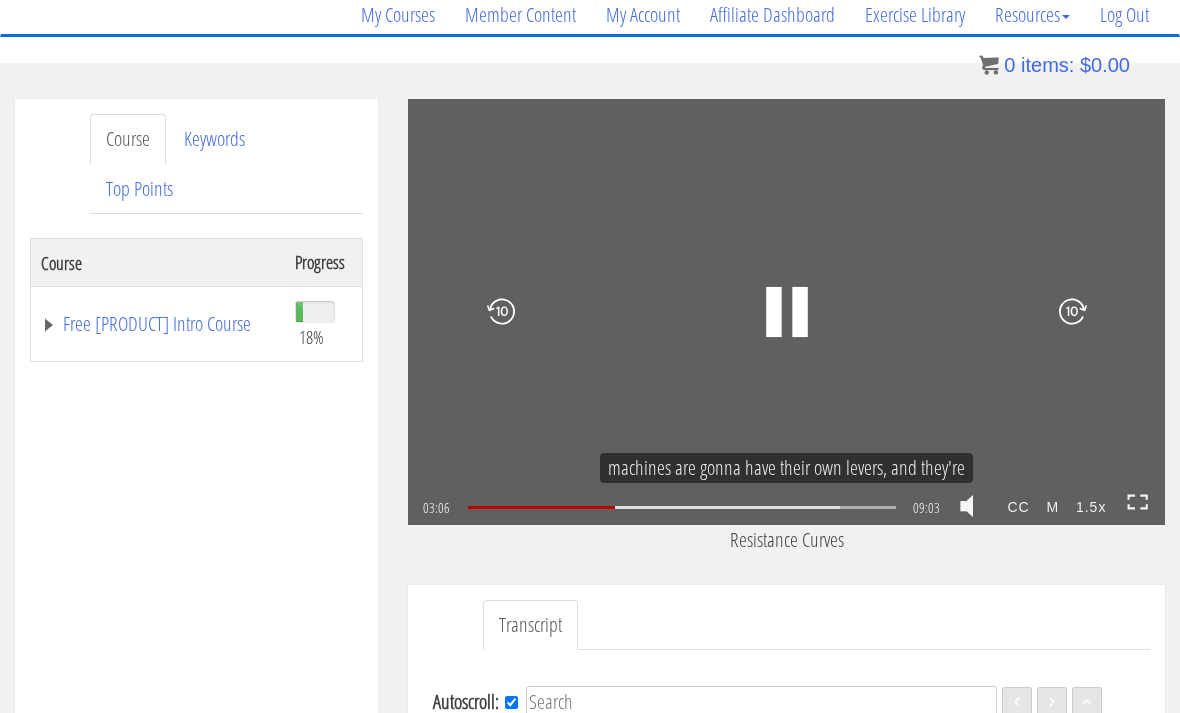 click on "03:06                                                                        09:03              05:58                                                                                                                                                                                           CC M 1.5x" at bounding box center (786, 508) 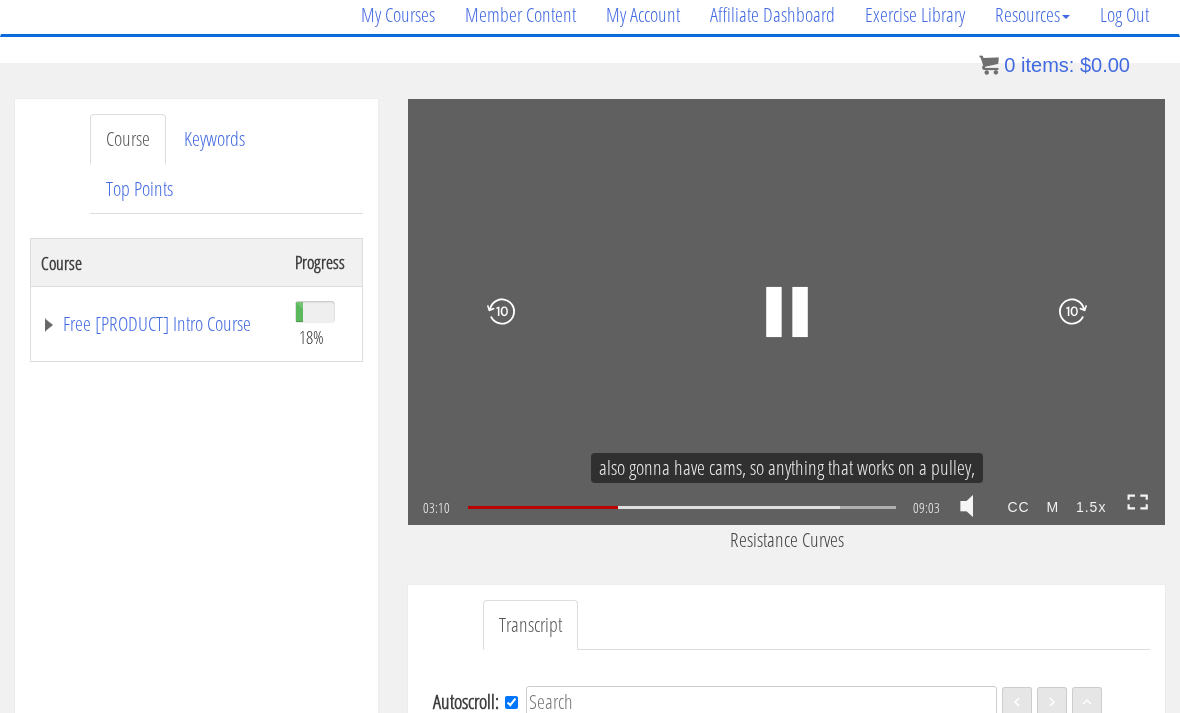click on ".a{fill:#000;opacity:0.65;}.b{fill:#fff;opacity:1.0;}
.fp-color-play{opacity:0.65;}.controlbutton{fill:#fff;}
.fp-color-play{opacity:0.65;}.controlbutton{fill:#fff;}
.controlbuttonbg{opacity:0.65;}.controlbutton{fill:#fff;}
.fp-color-play{opacity:0.65;}.rect{fill:#fff;}
.fp-color-play{opacity:0.65;}.rect{fill:#fff;}
.fp-color-play{opacity:0.65;}.rect{fill:#fff;}
.fp-color-play{opacity:0.65;}.rect{fill:#fff;}
03:10                                                                        09:03              05:54                                                                                                                                                                                 CC M" at bounding box center [786, 312] 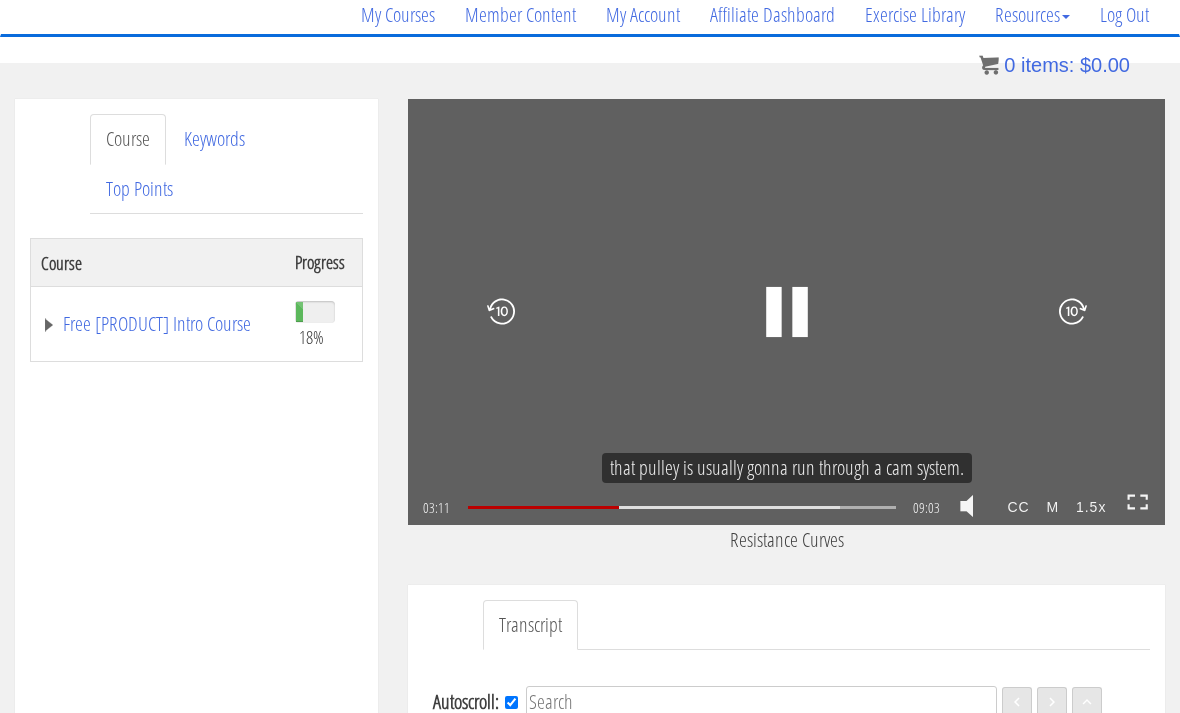 scroll, scrollTop: 865, scrollLeft: 0, axis: vertical 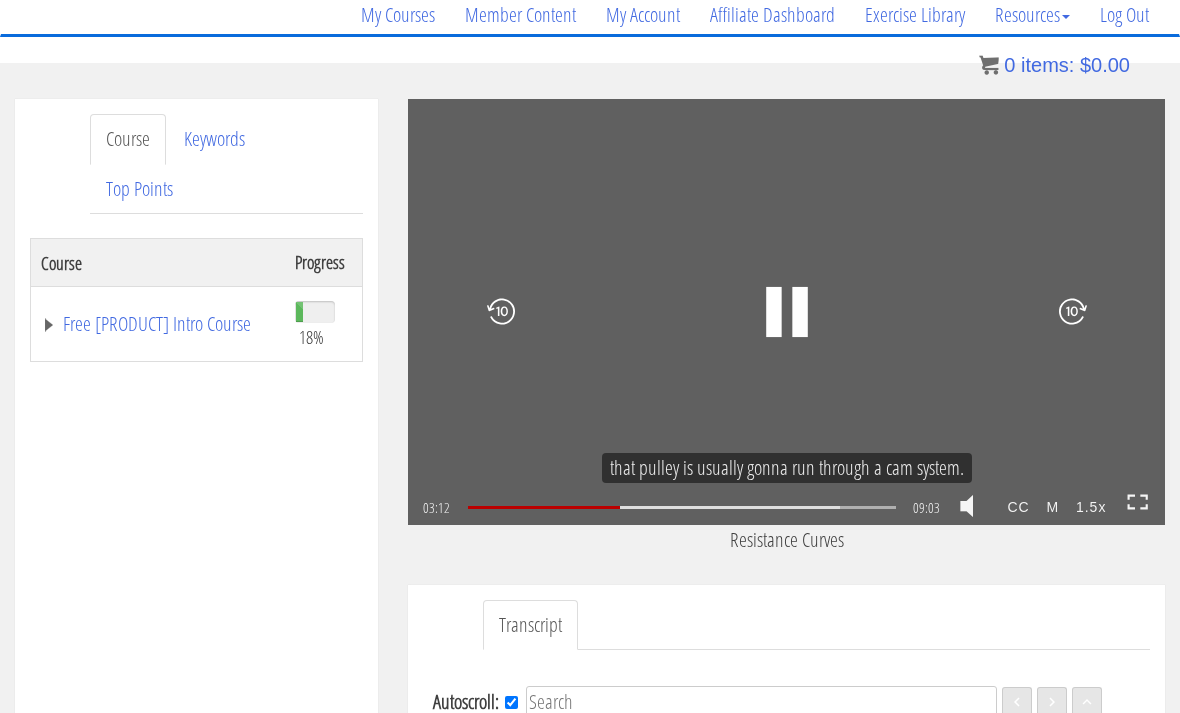 click 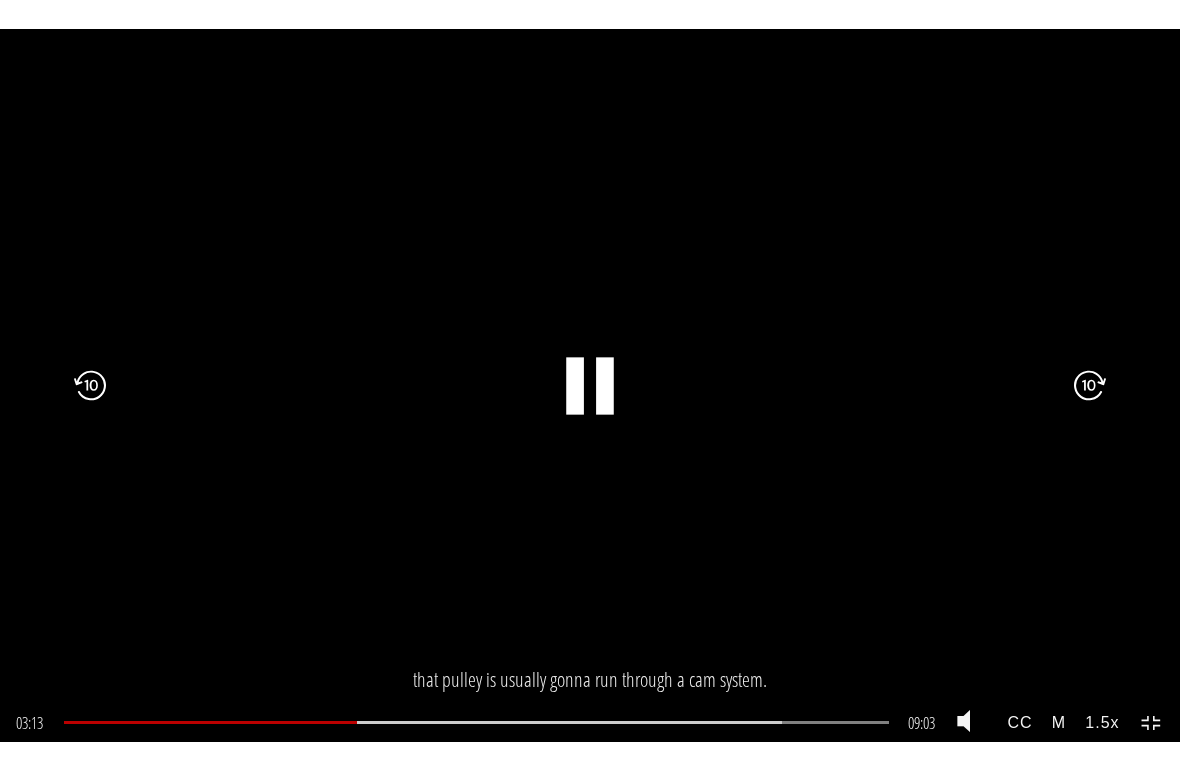 scroll, scrollTop: 24, scrollLeft: 0, axis: vertical 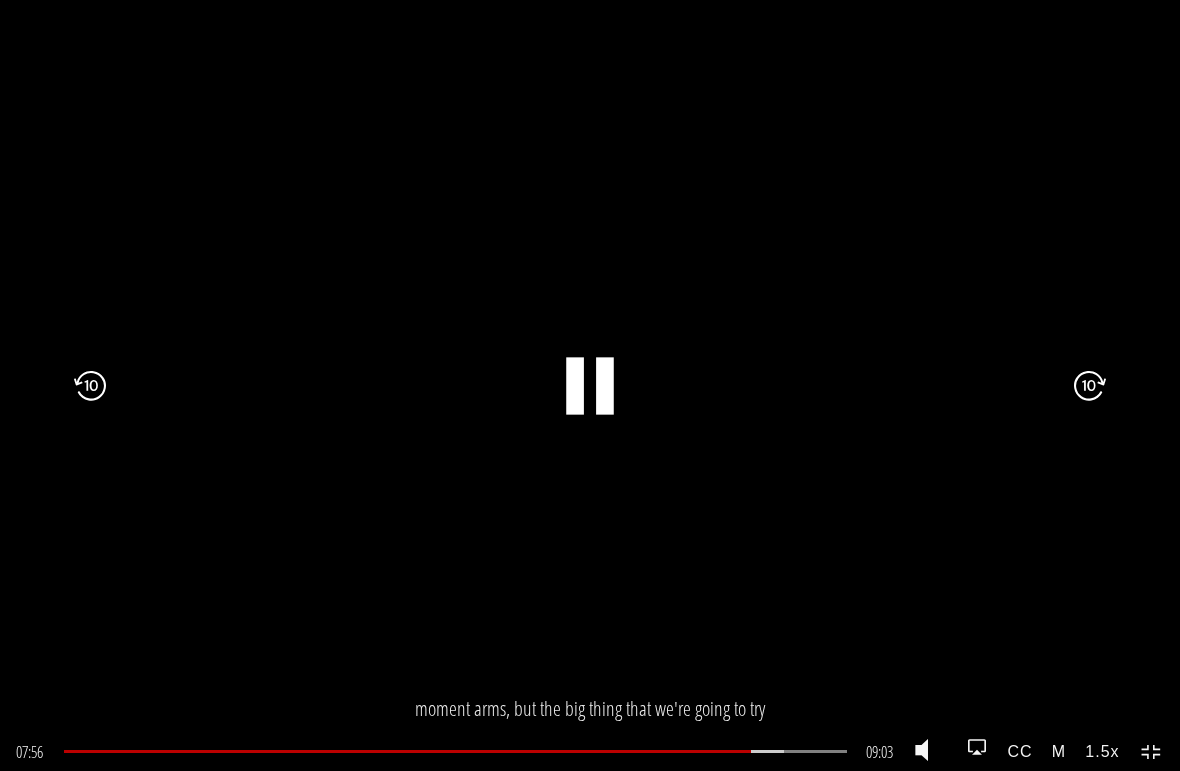 click on ".fp-color-play{opacity:0.65;}.rect{fill:#fff;}" 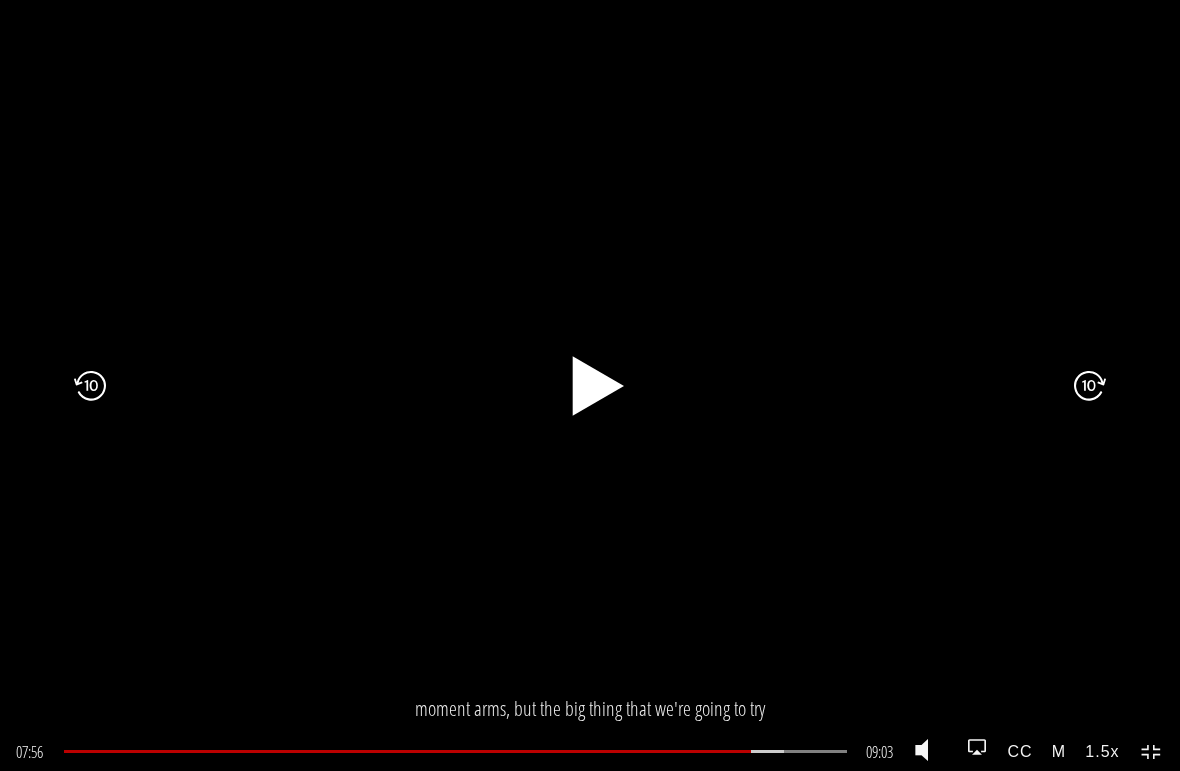 click 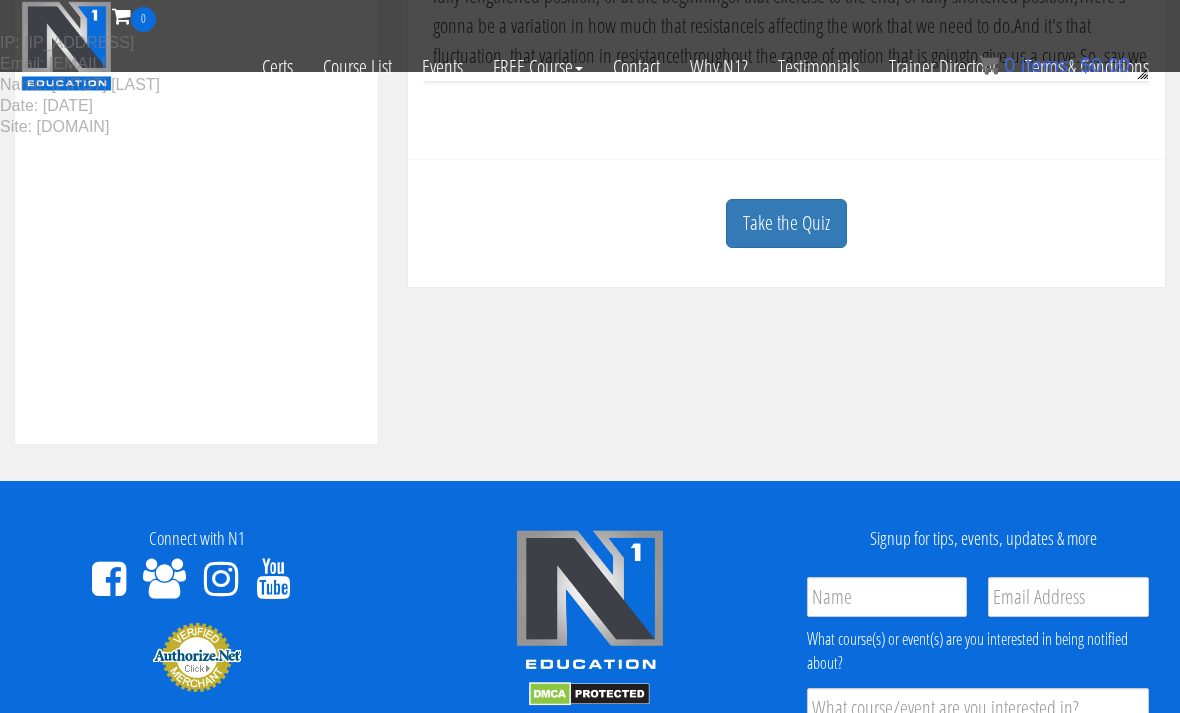scroll, scrollTop: 845, scrollLeft: 0, axis: vertical 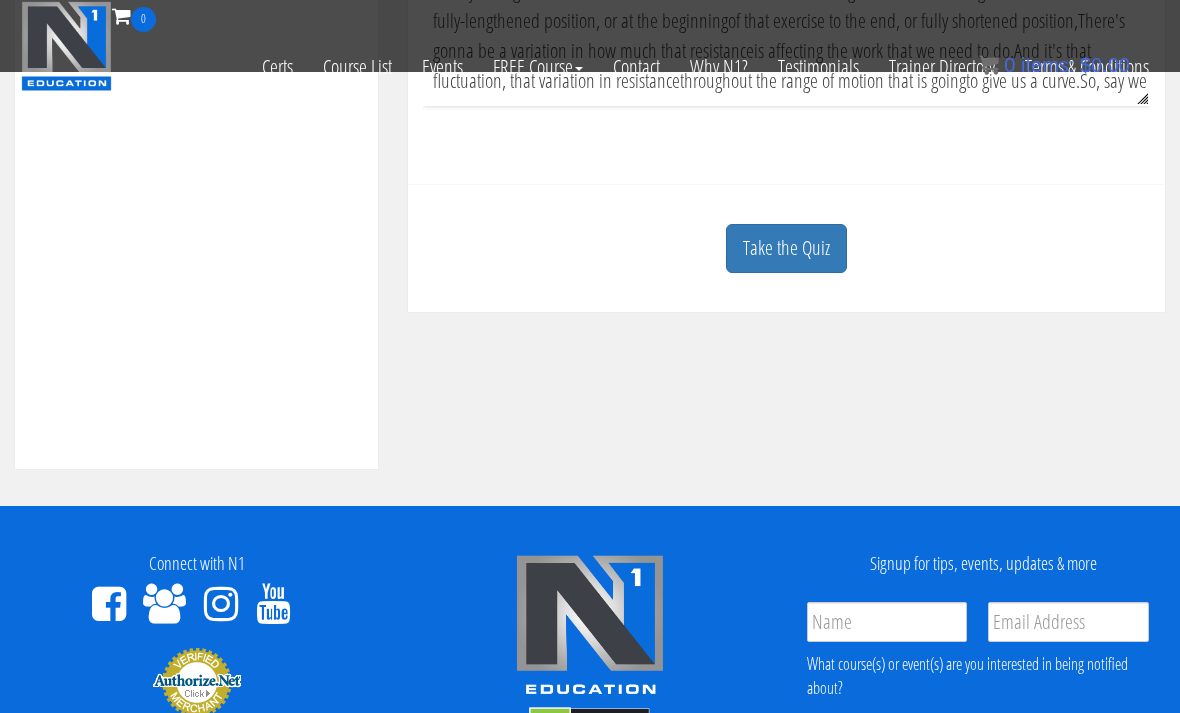 click on "Take the Quiz" at bounding box center [786, 248] 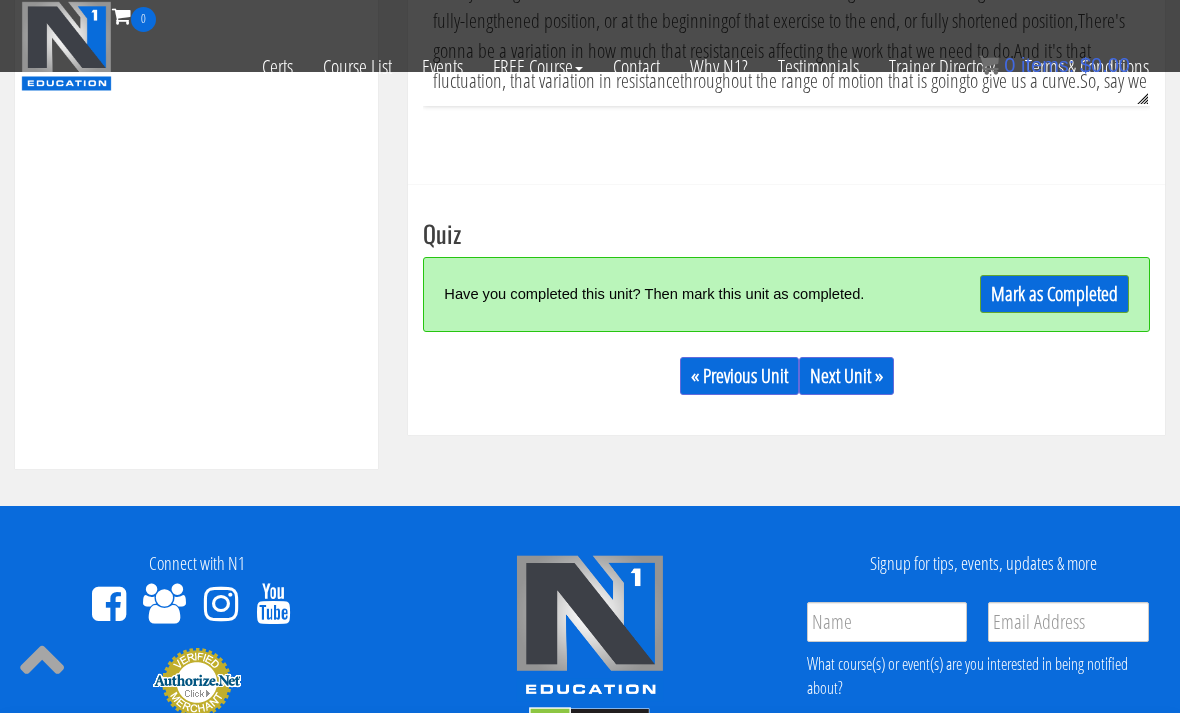 click on "Mark as Completed" at bounding box center (1054, 294) 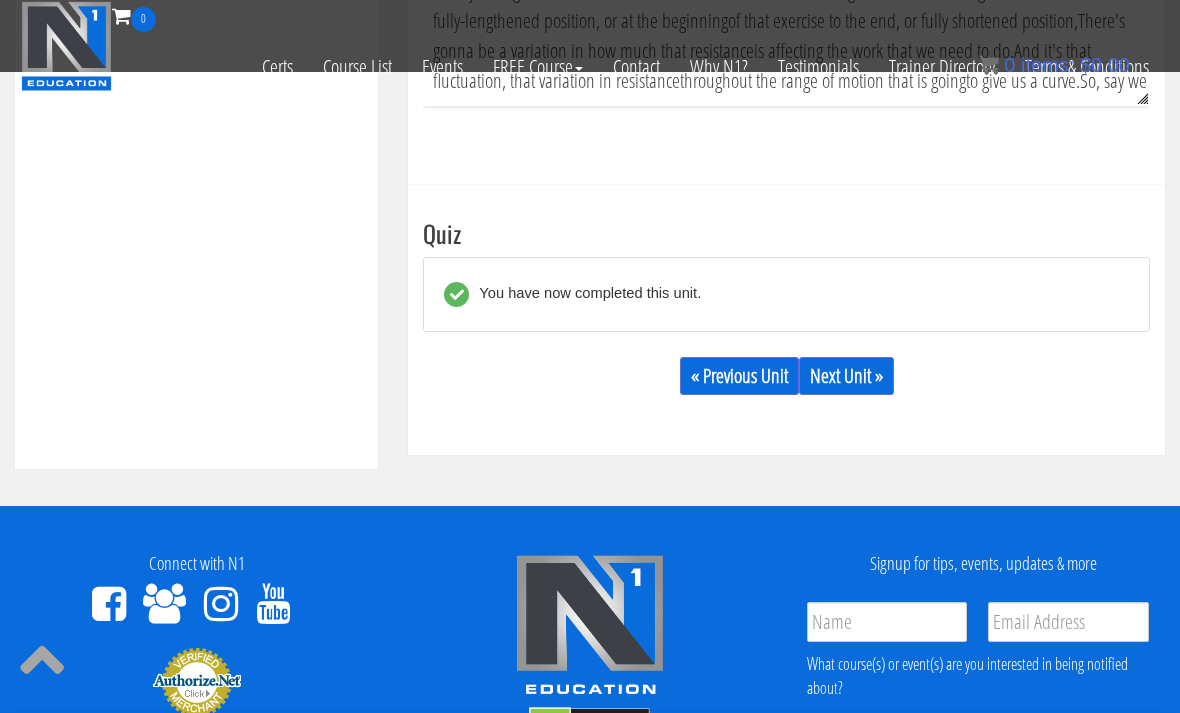 click on "Next Unit »" at bounding box center (846, 376) 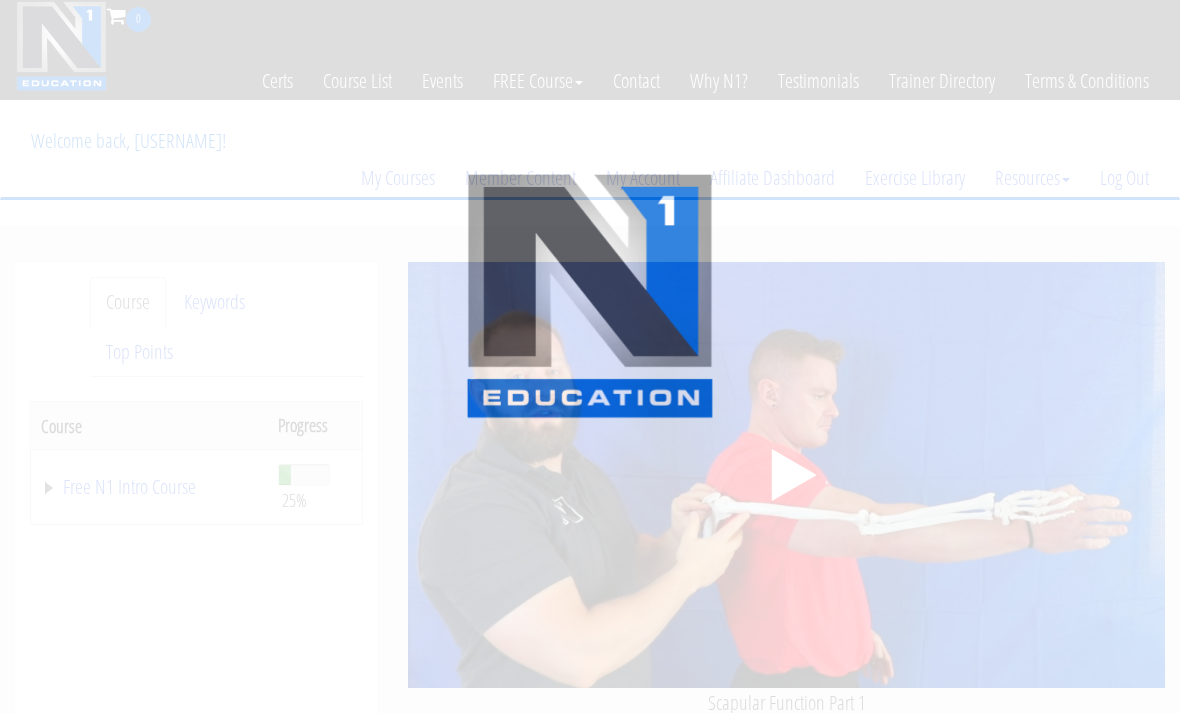 scroll, scrollTop: 0, scrollLeft: 0, axis: both 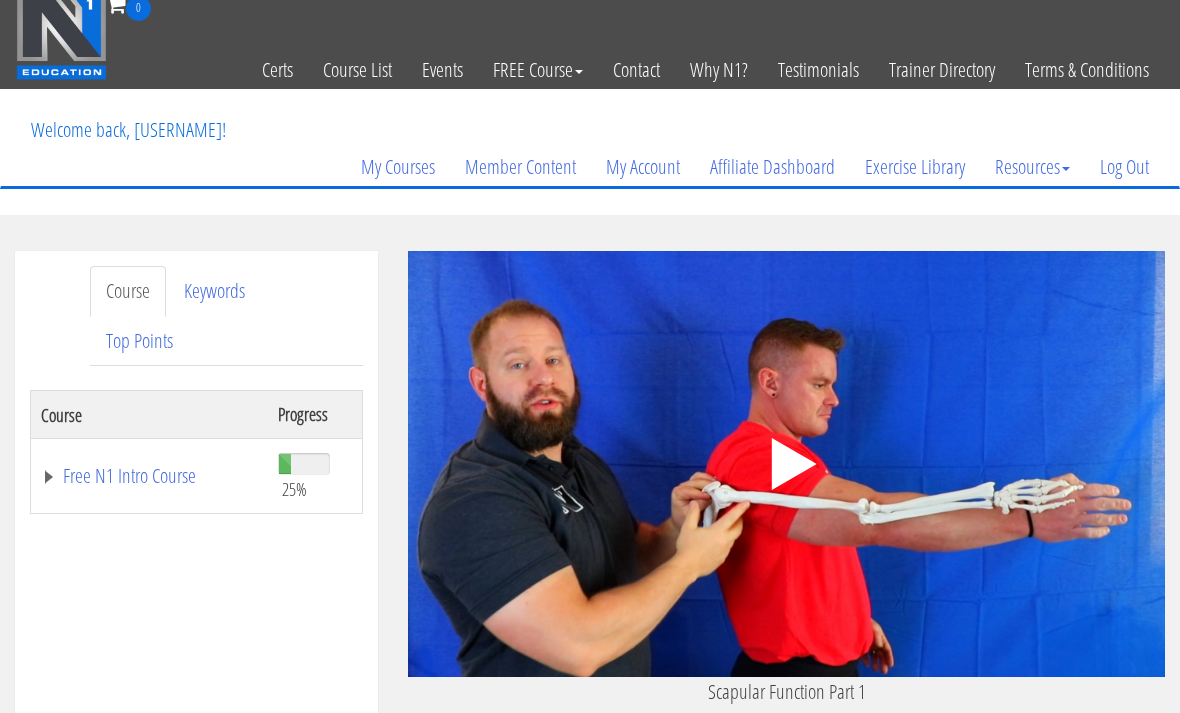 click 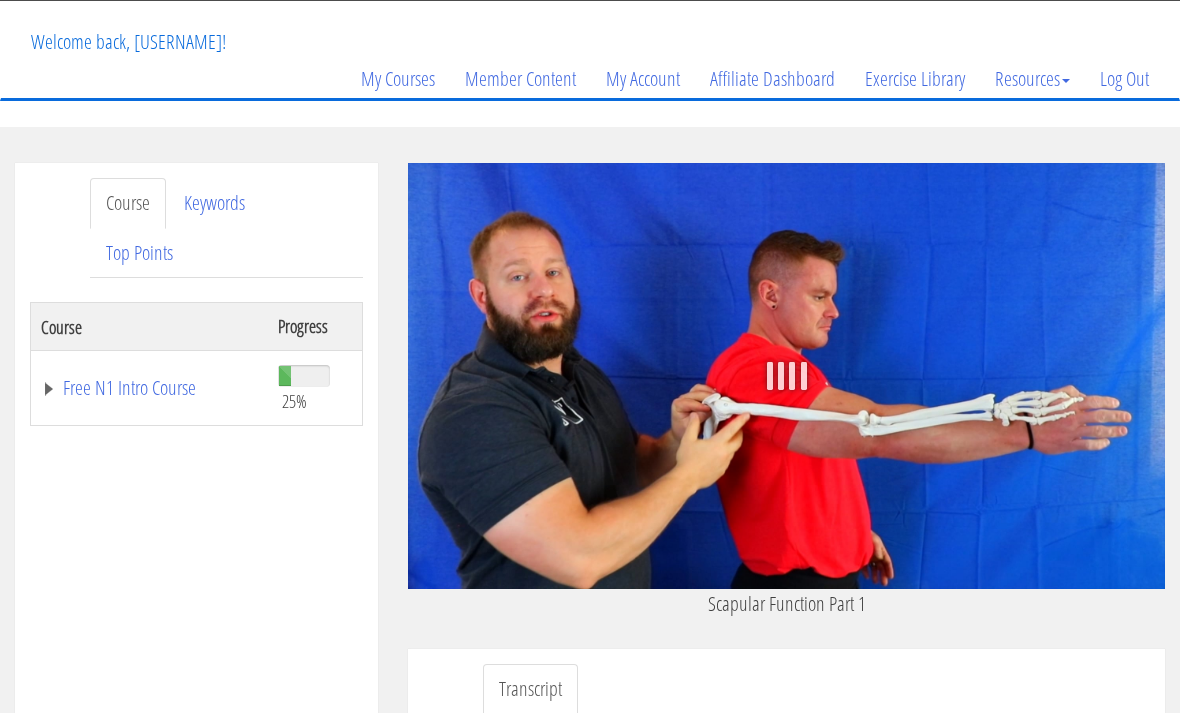 scroll, scrollTop: 110, scrollLeft: 0, axis: vertical 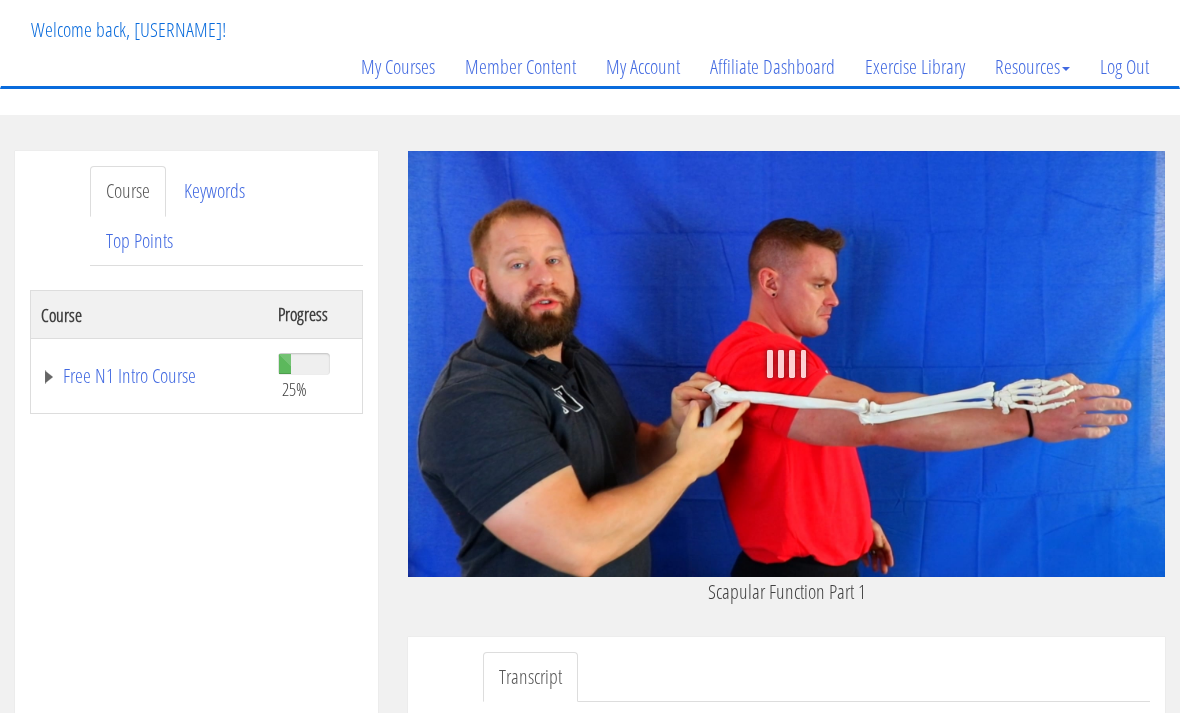 click on "Keywords" at bounding box center [214, 192] 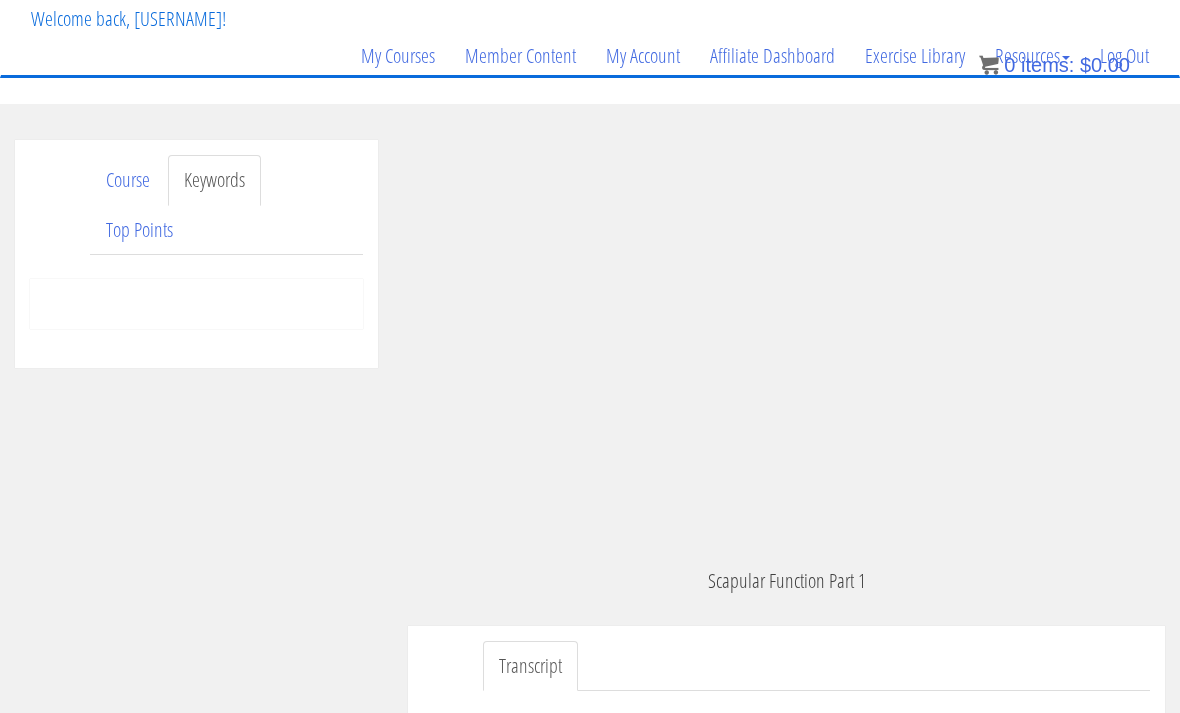 scroll, scrollTop: 113, scrollLeft: 0, axis: vertical 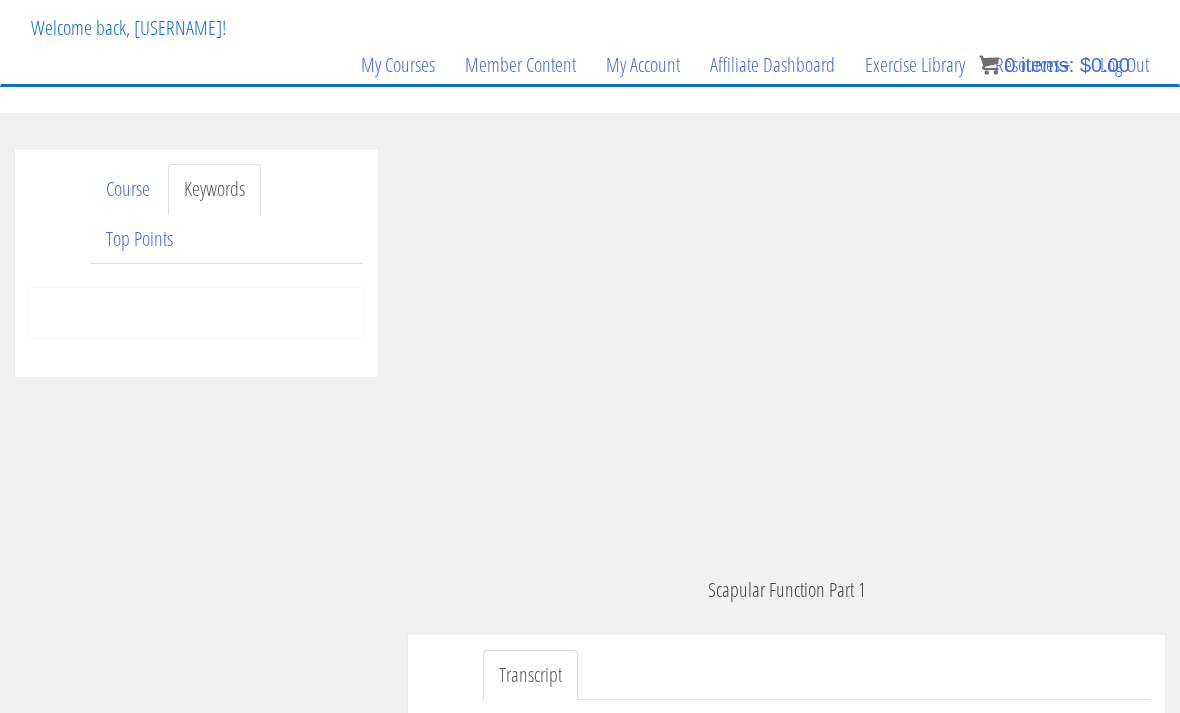 click on "Top Points" at bounding box center (139, 239) 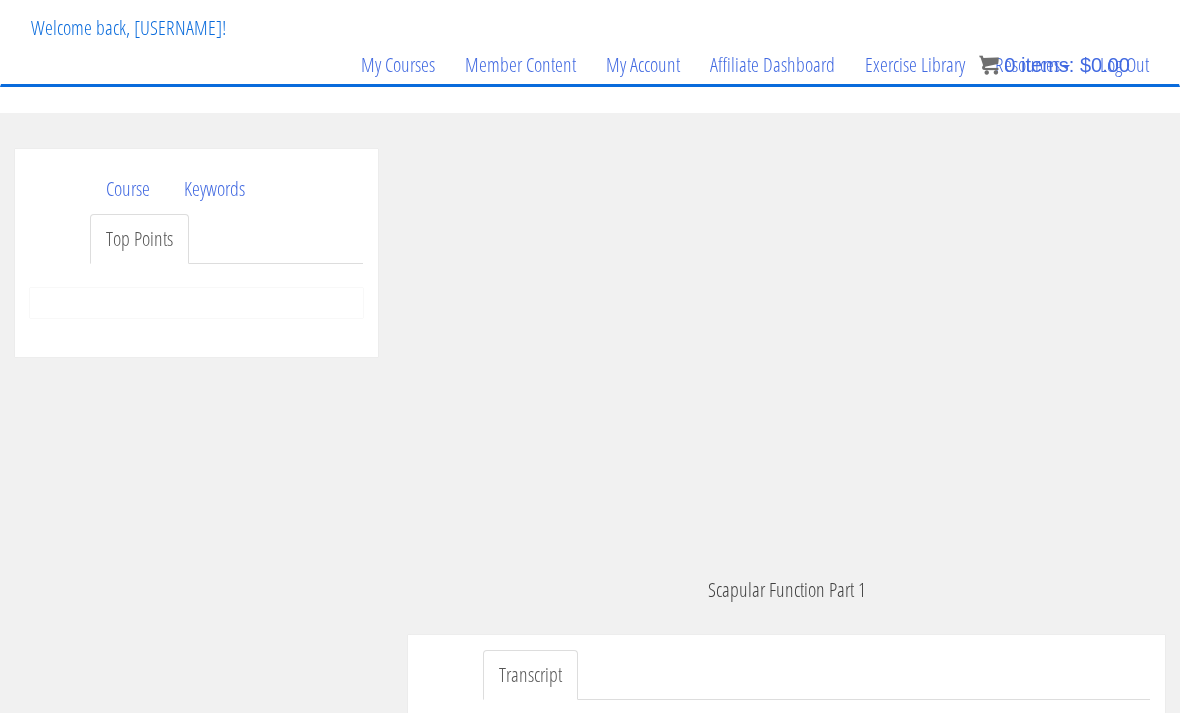 scroll, scrollTop: 28, scrollLeft: 0, axis: vertical 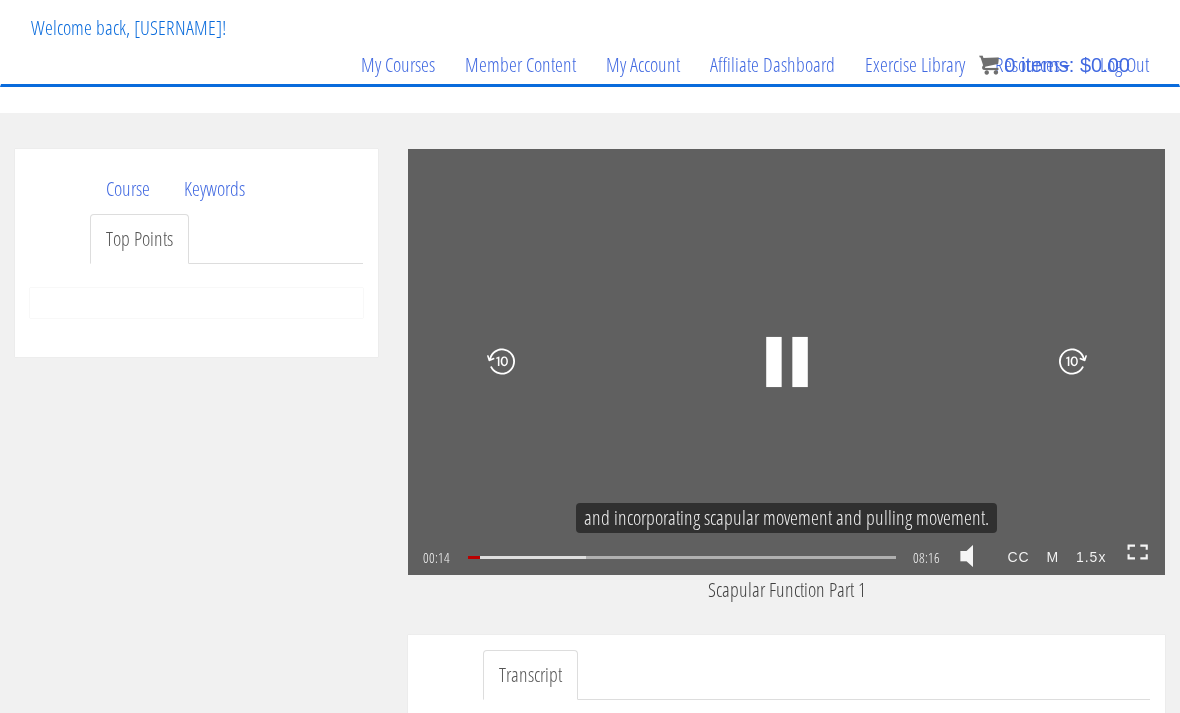 click 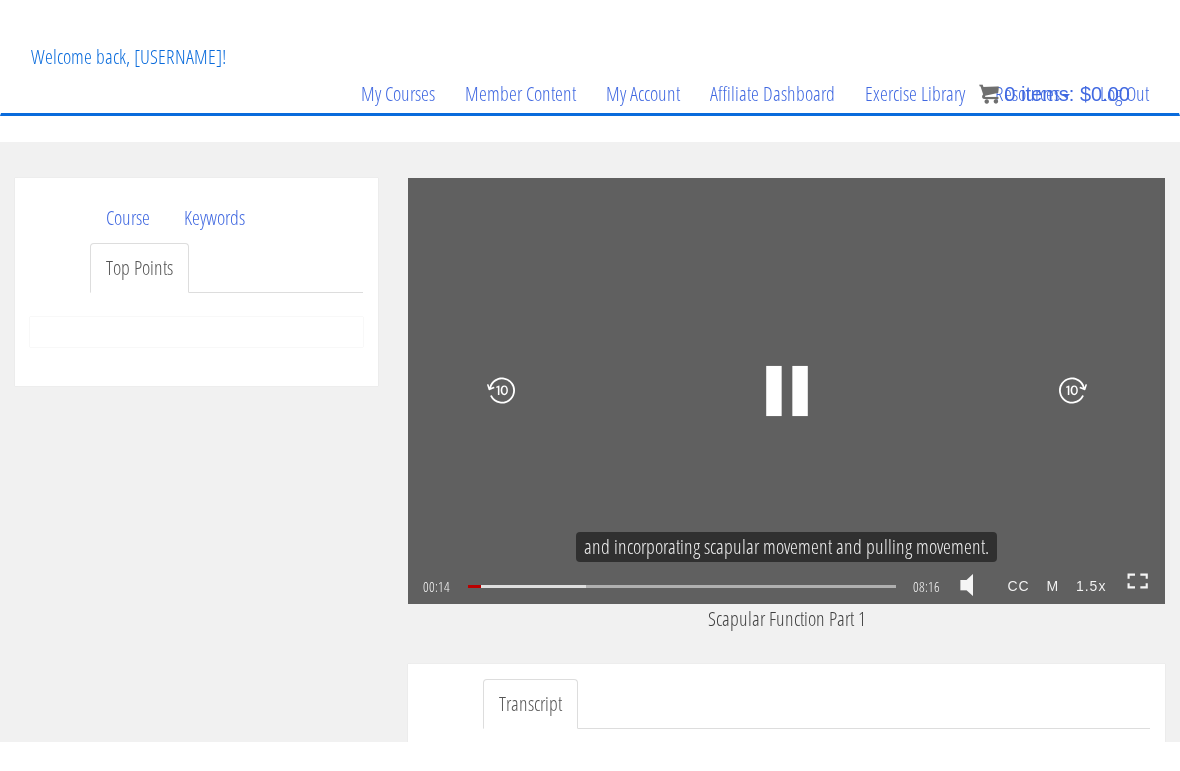 scroll, scrollTop: 24, scrollLeft: 0, axis: vertical 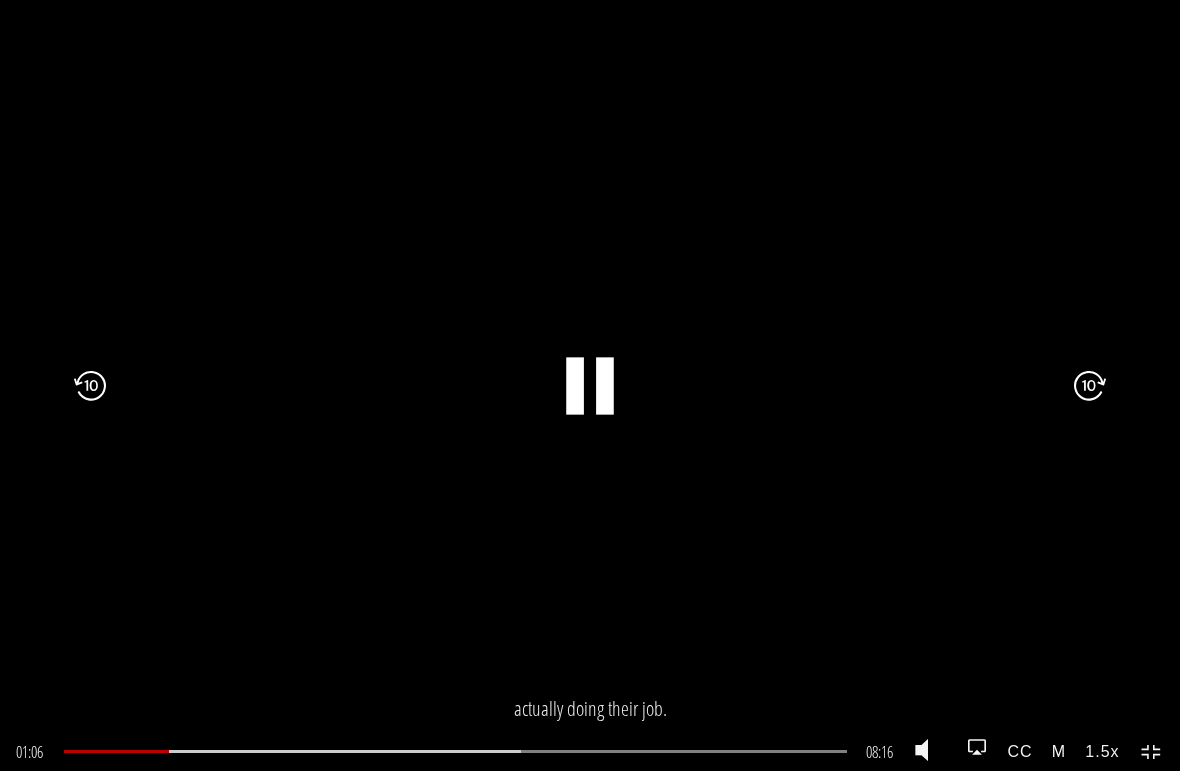 click 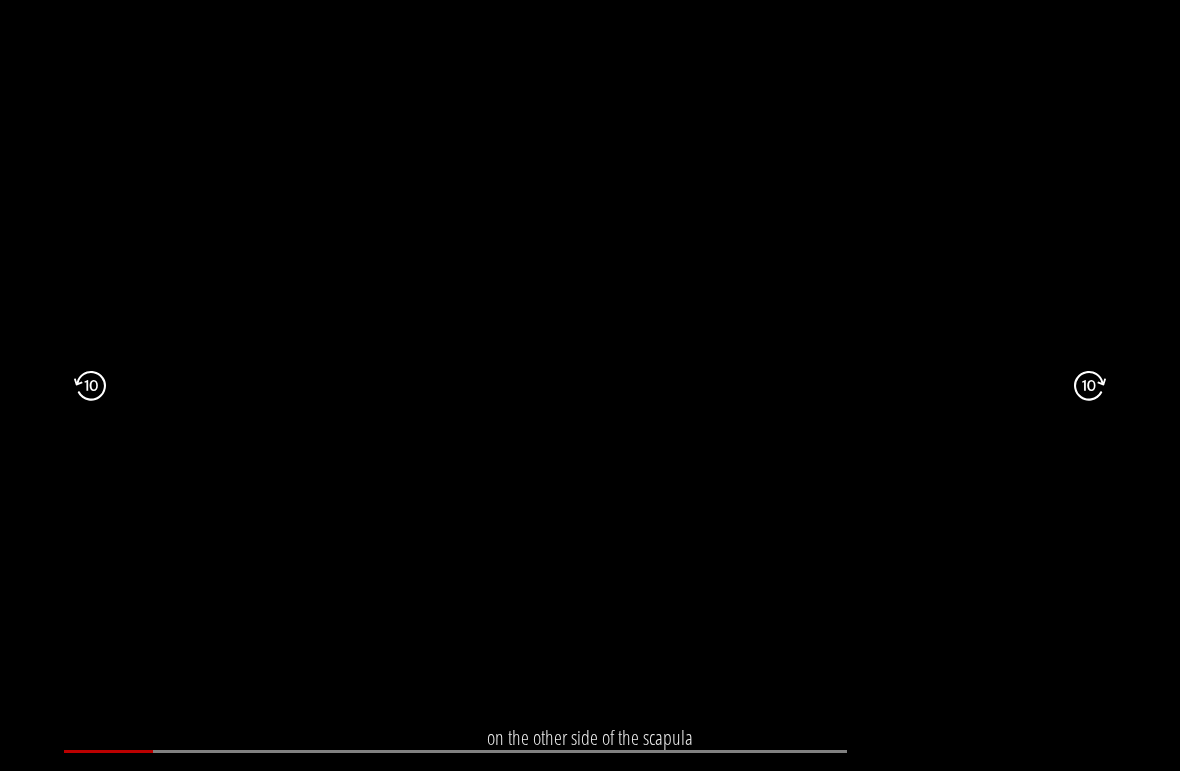 click 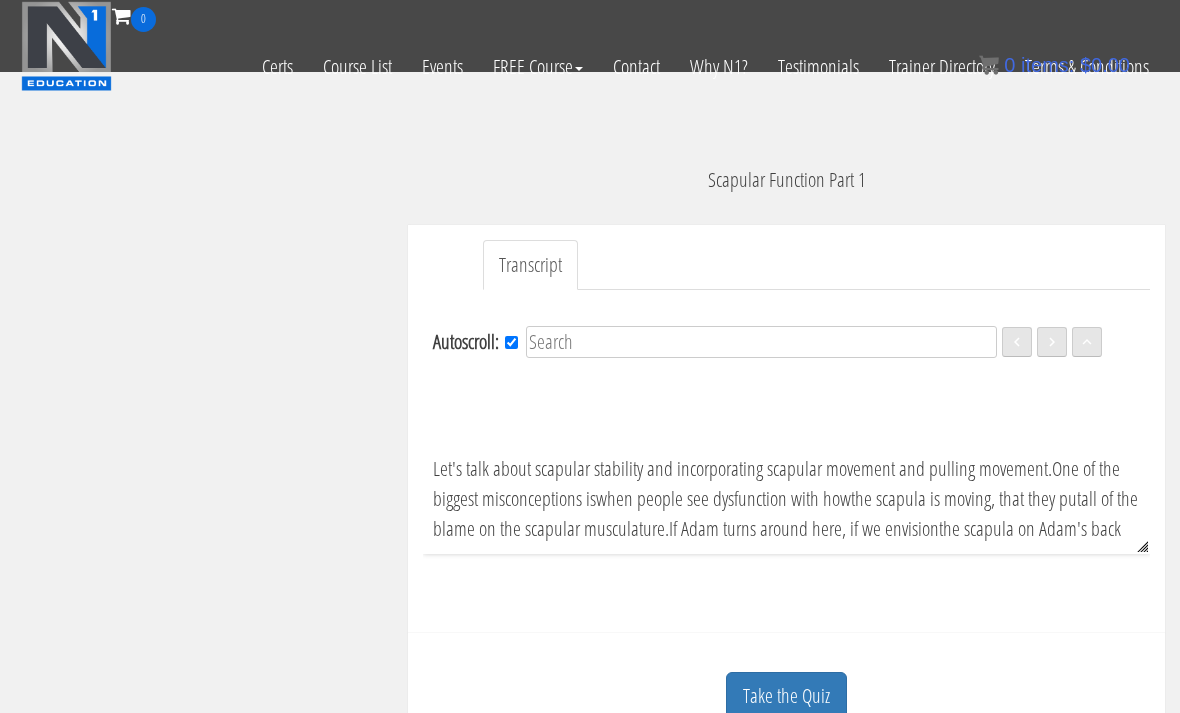 scroll, scrollTop: 396, scrollLeft: 0, axis: vertical 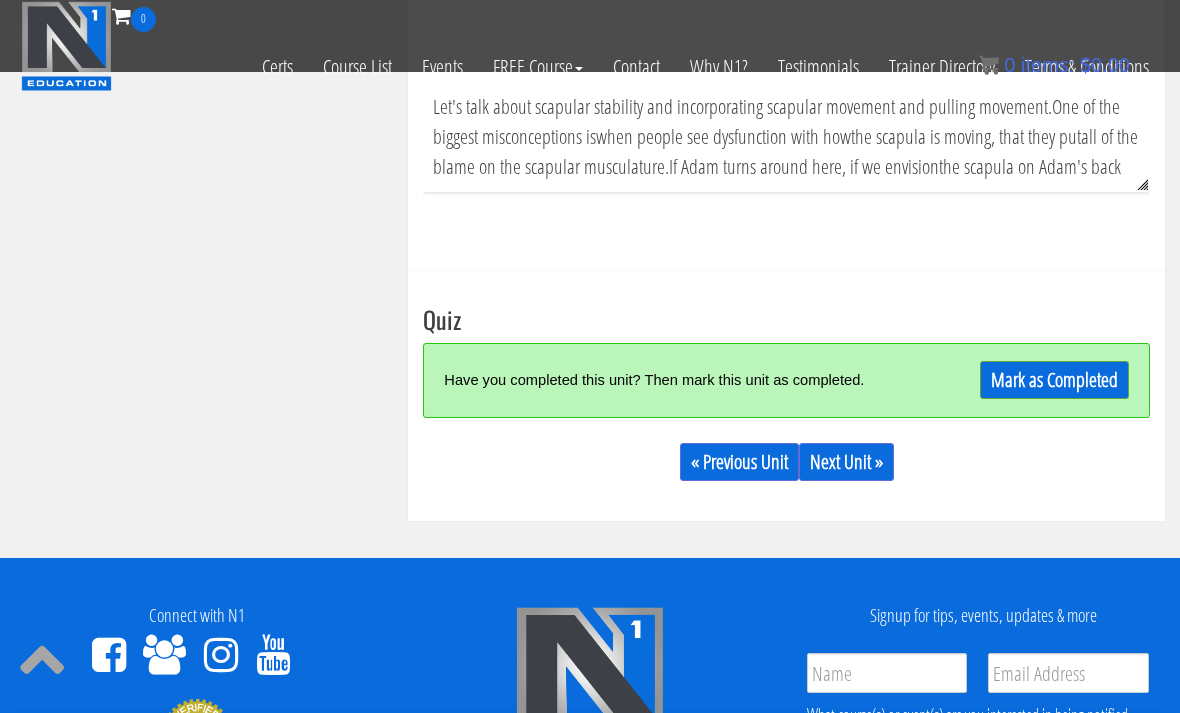 click on "Next Unit »" at bounding box center (846, 462) 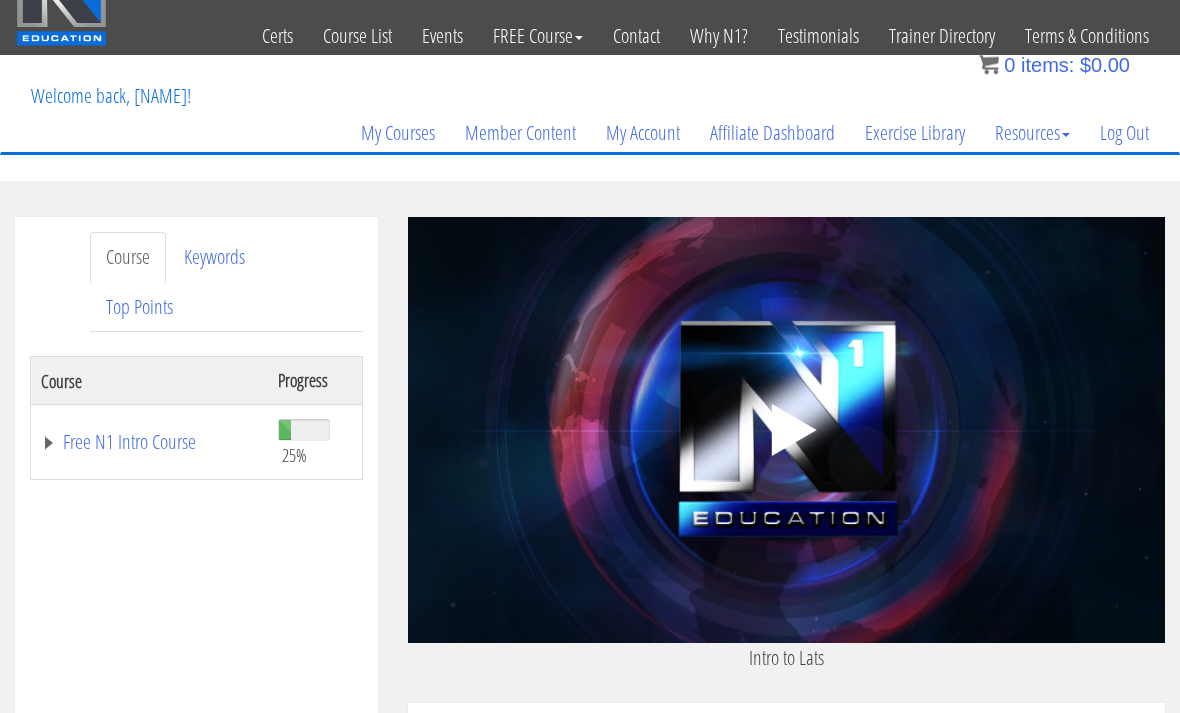 scroll, scrollTop: 45, scrollLeft: 0, axis: vertical 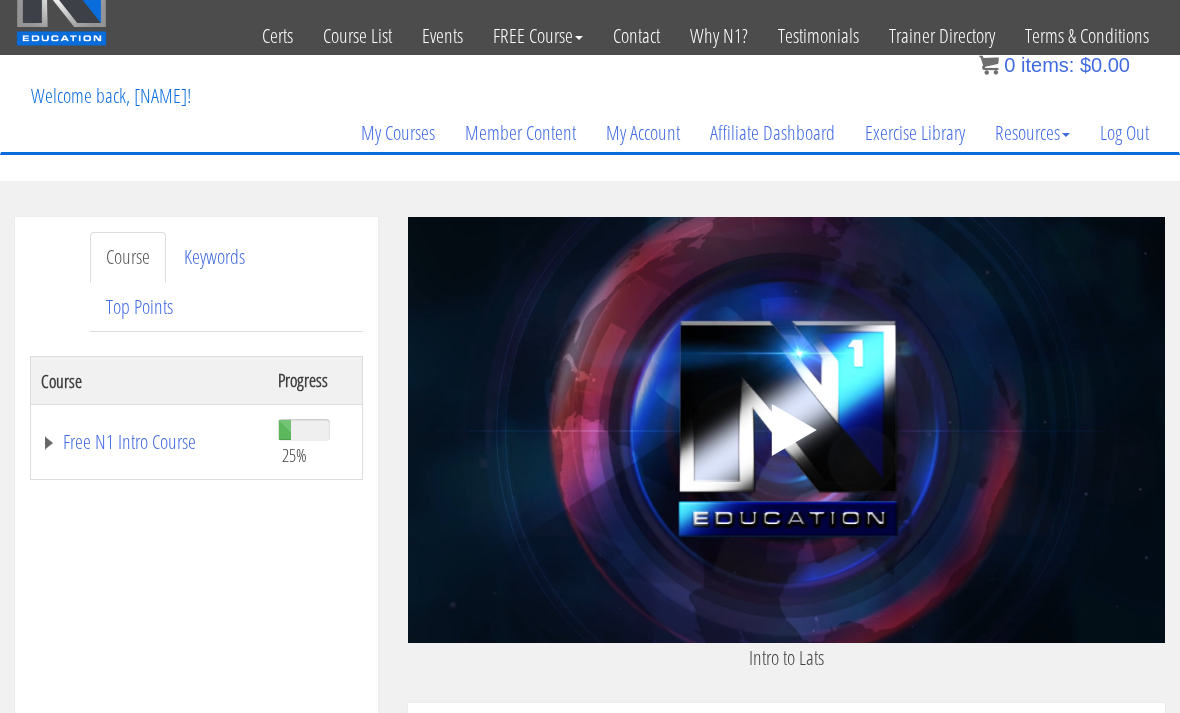 click on ".fp-color-play{opacity:0.65;}.controlbutton{fill:#fff;}" 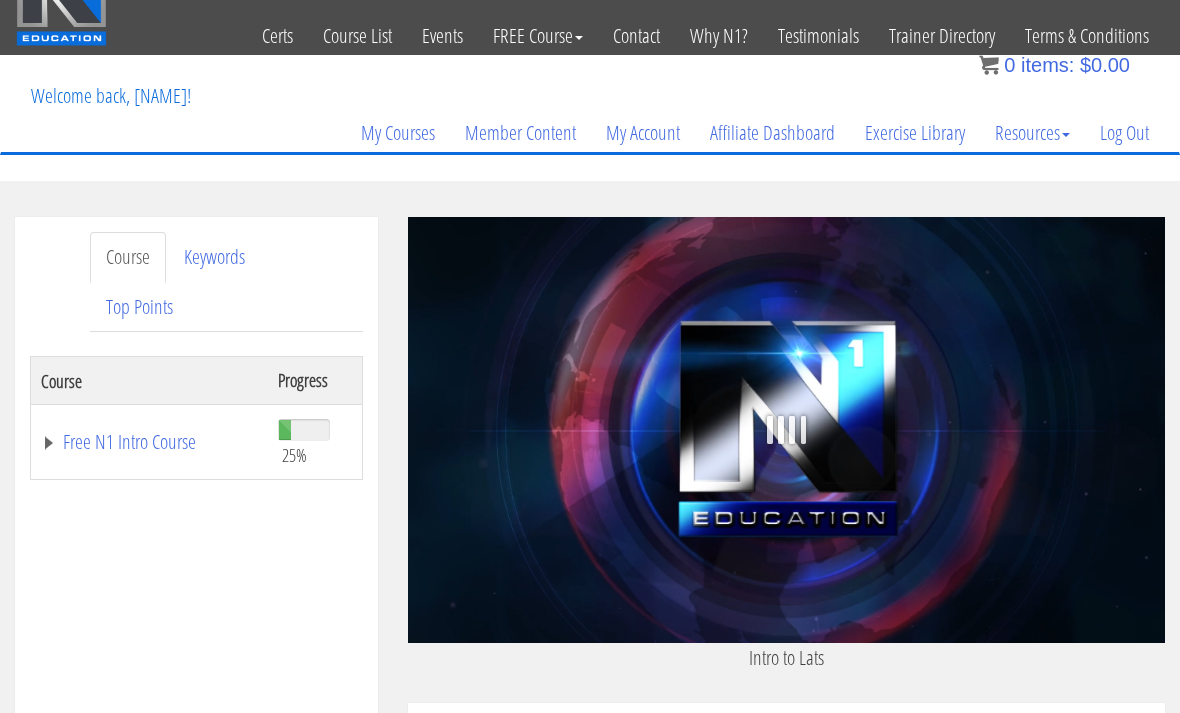click on "Free N1 Intro Course" at bounding box center [149, 442] 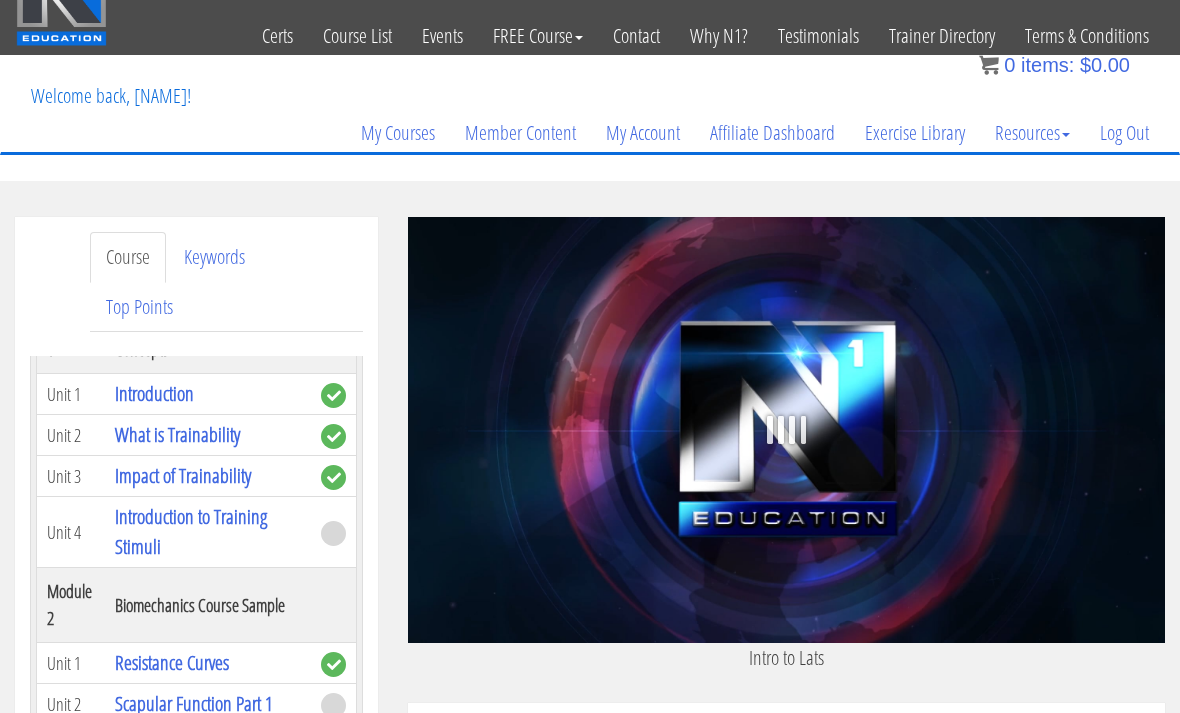 scroll, scrollTop: 277, scrollLeft: 0, axis: vertical 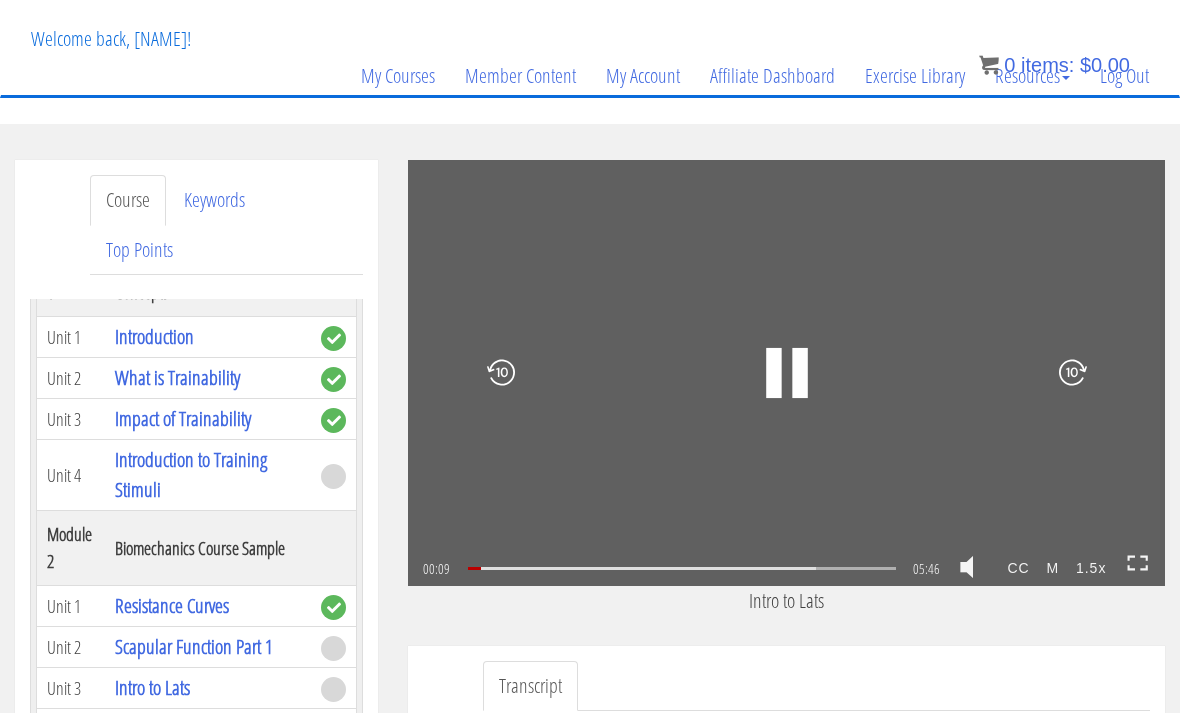 click 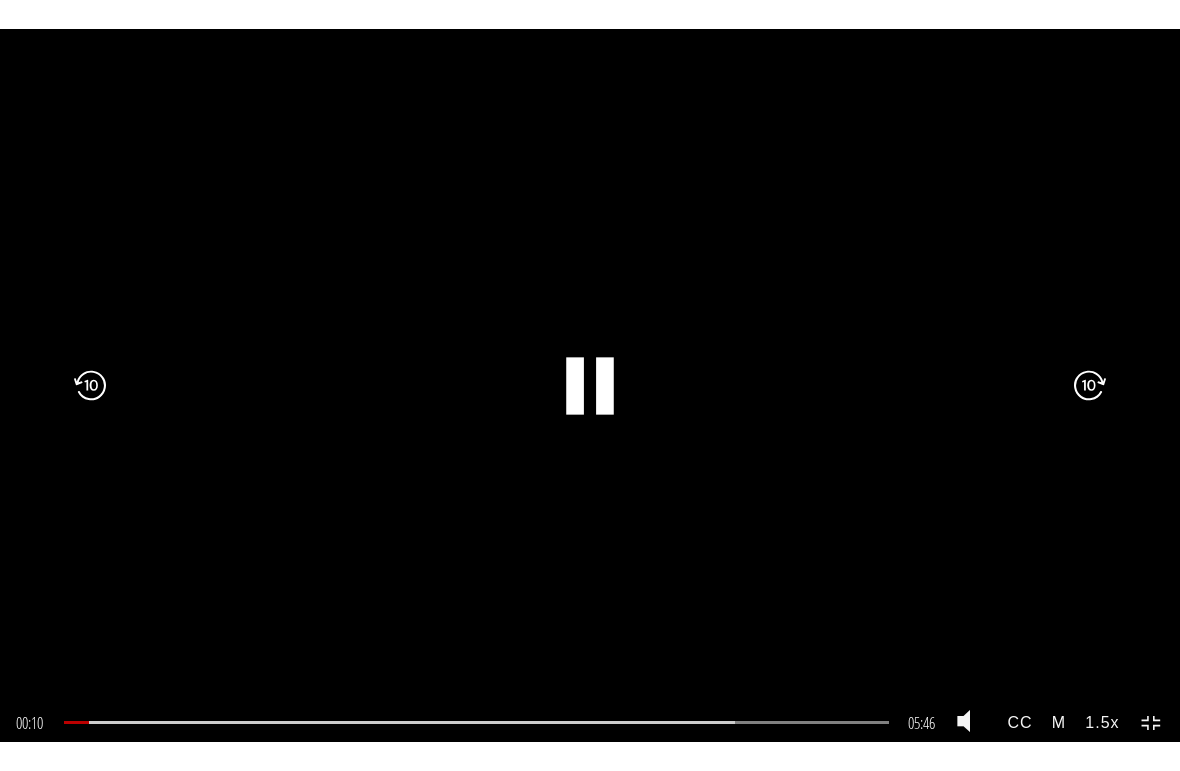 scroll, scrollTop: 24, scrollLeft: 0, axis: vertical 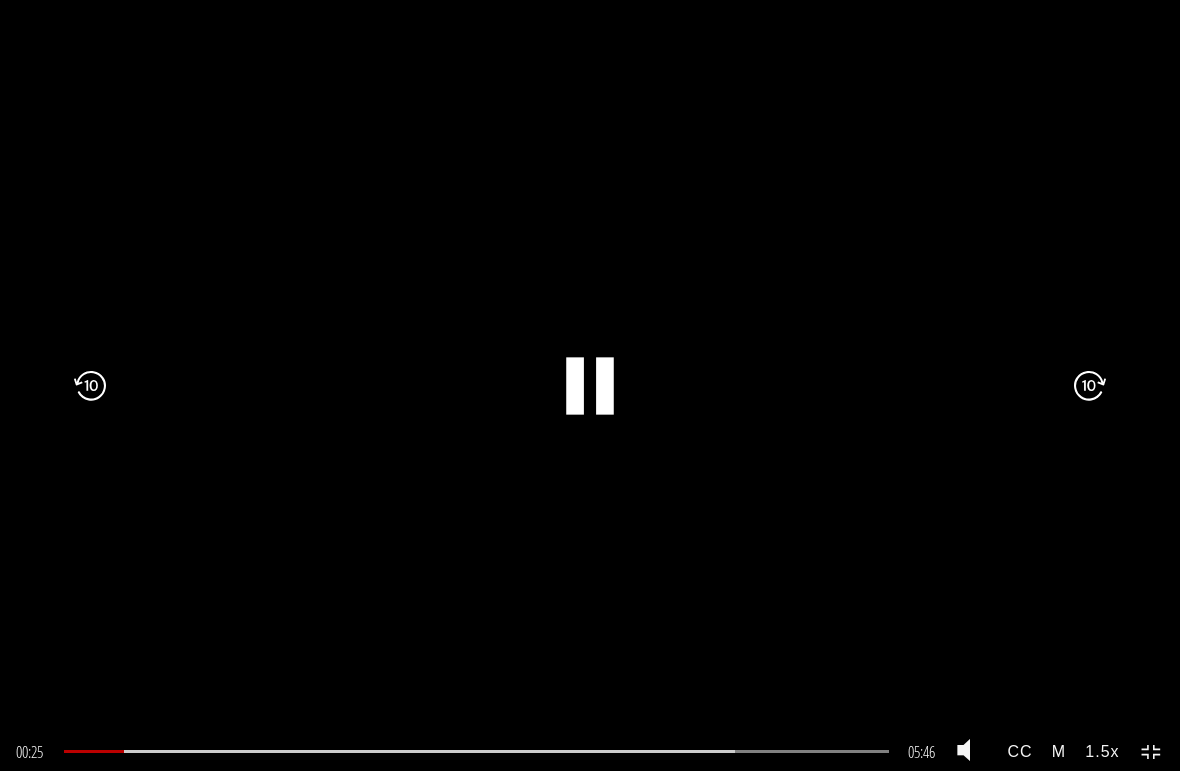 click on "CC" at bounding box center (1020, 751) 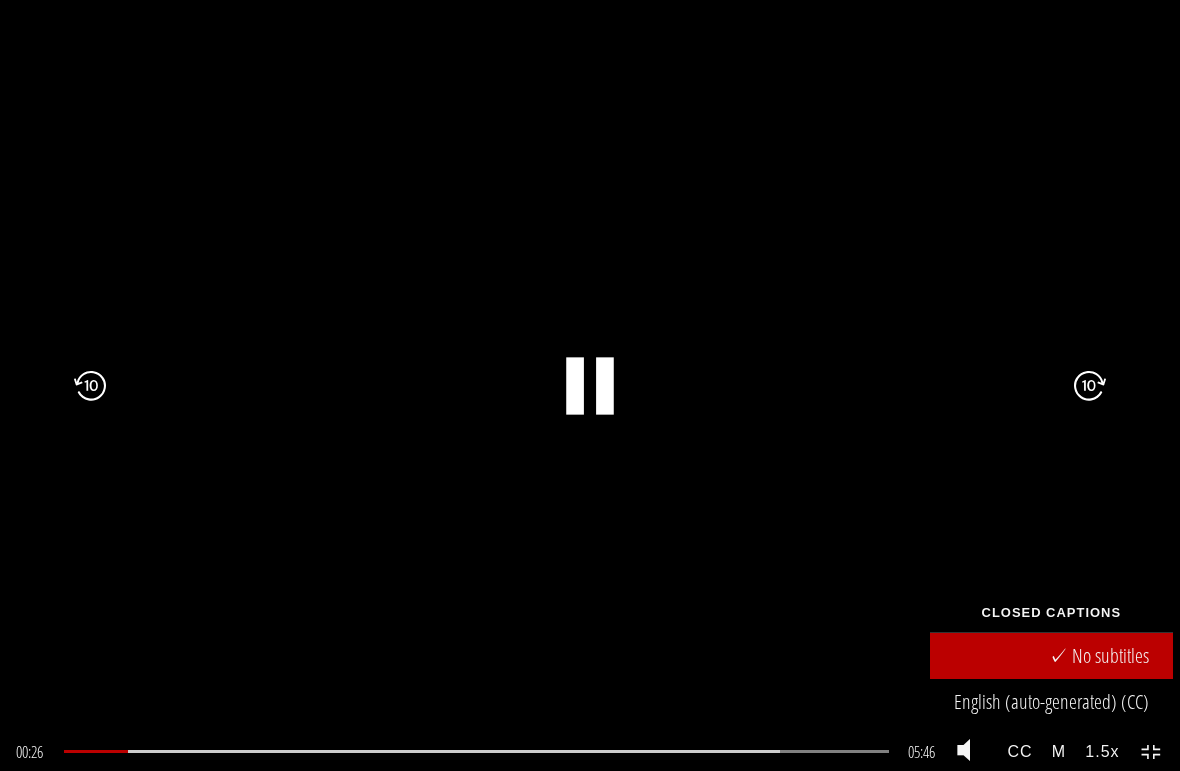 click on "English (auto-generated) (CC)" at bounding box center [1051, 702] 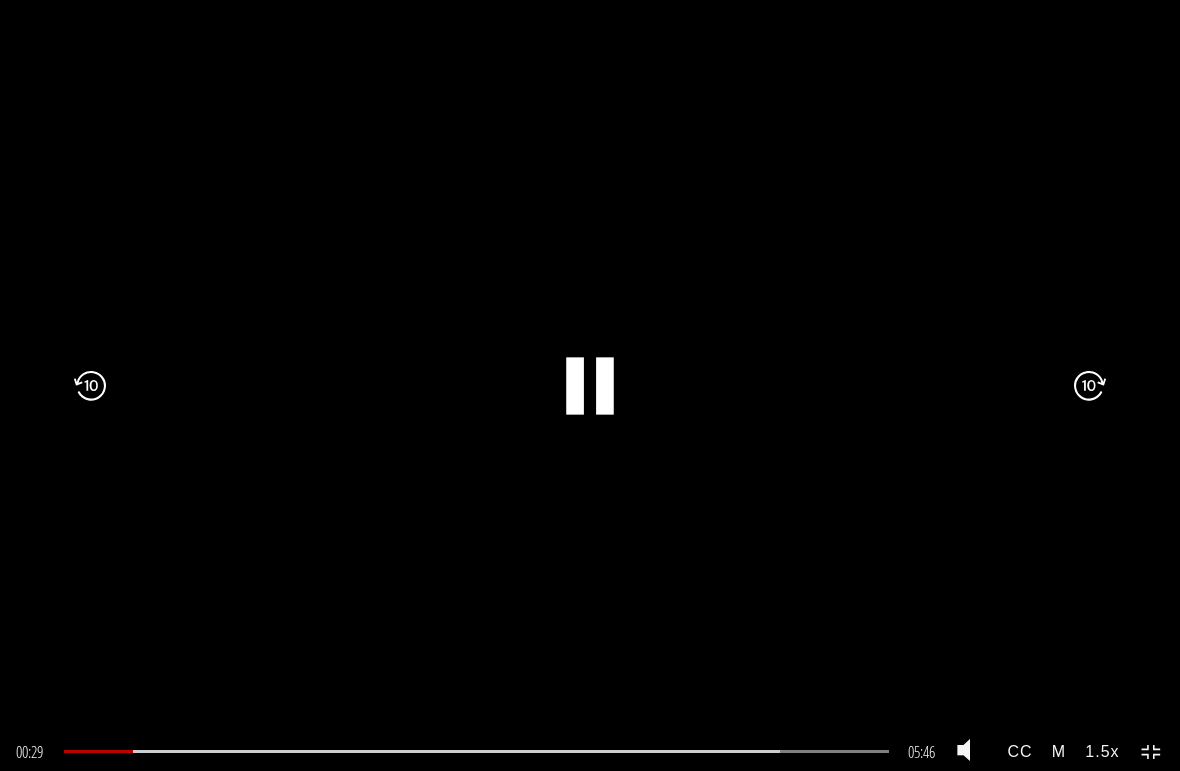 click on ".a{fill:#000;opacity:0.65;}.b{fill:#fff;opacity:1.0;}
.fp-color-play{opacity:0.65;}.controlbutton{fill:#fff;}
.fp-color-play{opacity:0.65;}.controlbutton{fill:#fff;}
.controlbuttonbg{opacity:0.65;}.controlbutton{fill:#fff;}
.fp-color-play{opacity:0.65;}.rect{fill:#fff;}
.fp-color-play{opacity:0.65;}.rect{fill:#fff;}
.fp-color-play{opacity:0.65;}.rect{fill:#fff;}
.fp-color-play{opacity:0.65;}.rect{fill:#fff;}
00:29                                                                        05:46              05:17                                                                                                                                                                                 CC M" at bounding box center [590, 385] 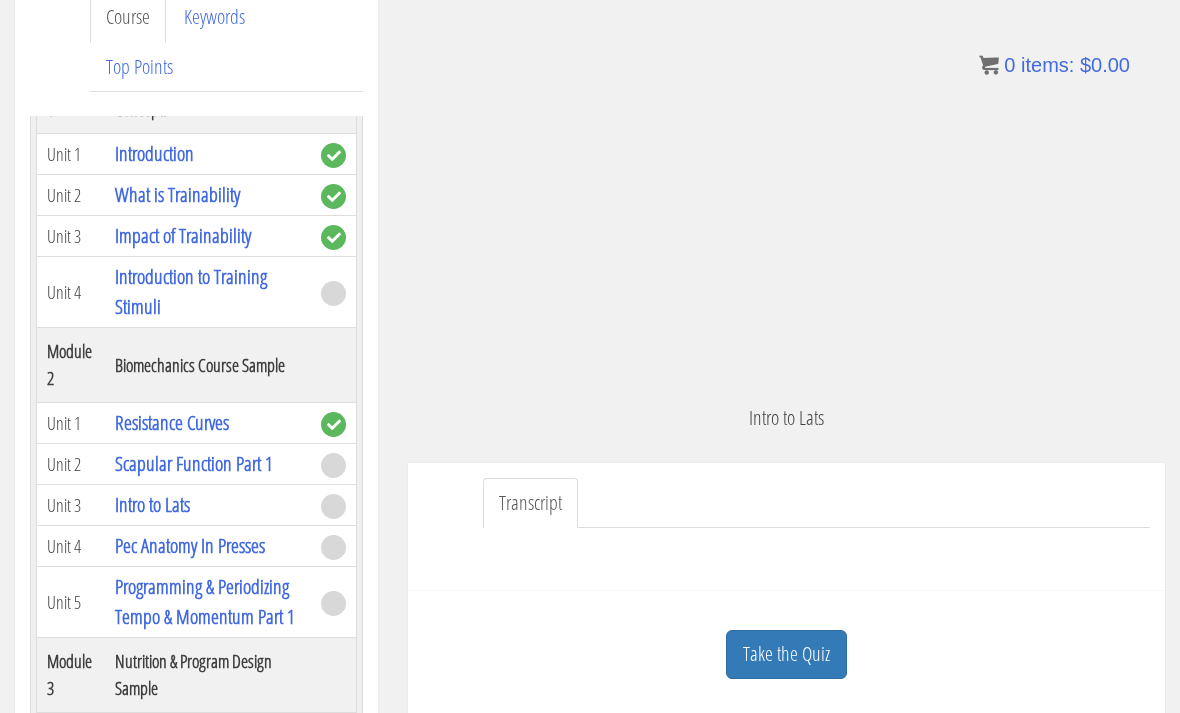scroll, scrollTop: 267, scrollLeft: 0, axis: vertical 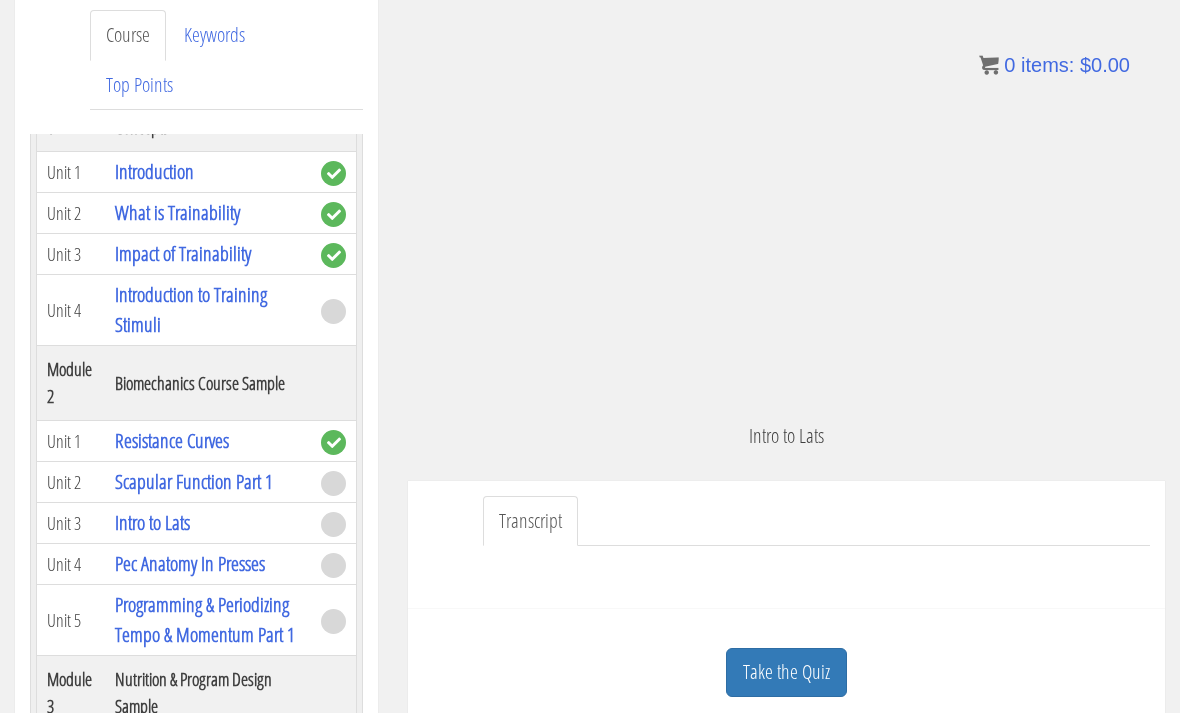 click on "Pec Anatomy In Presses" at bounding box center [190, 563] 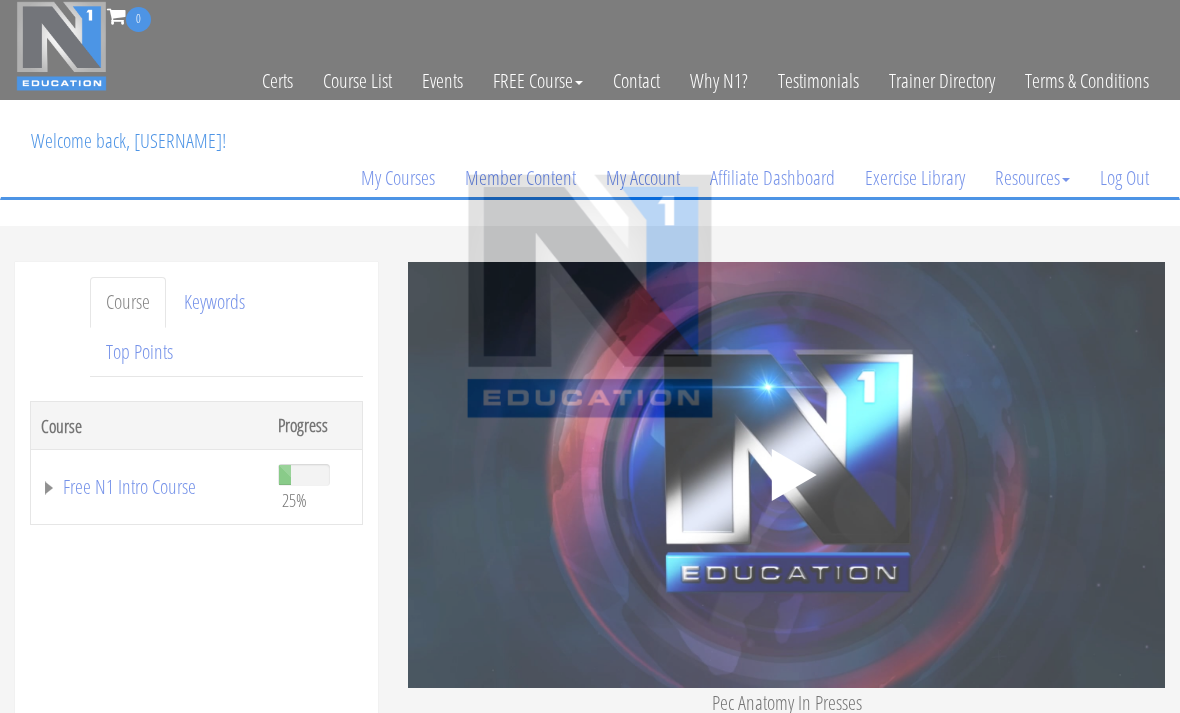scroll, scrollTop: 0, scrollLeft: 0, axis: both 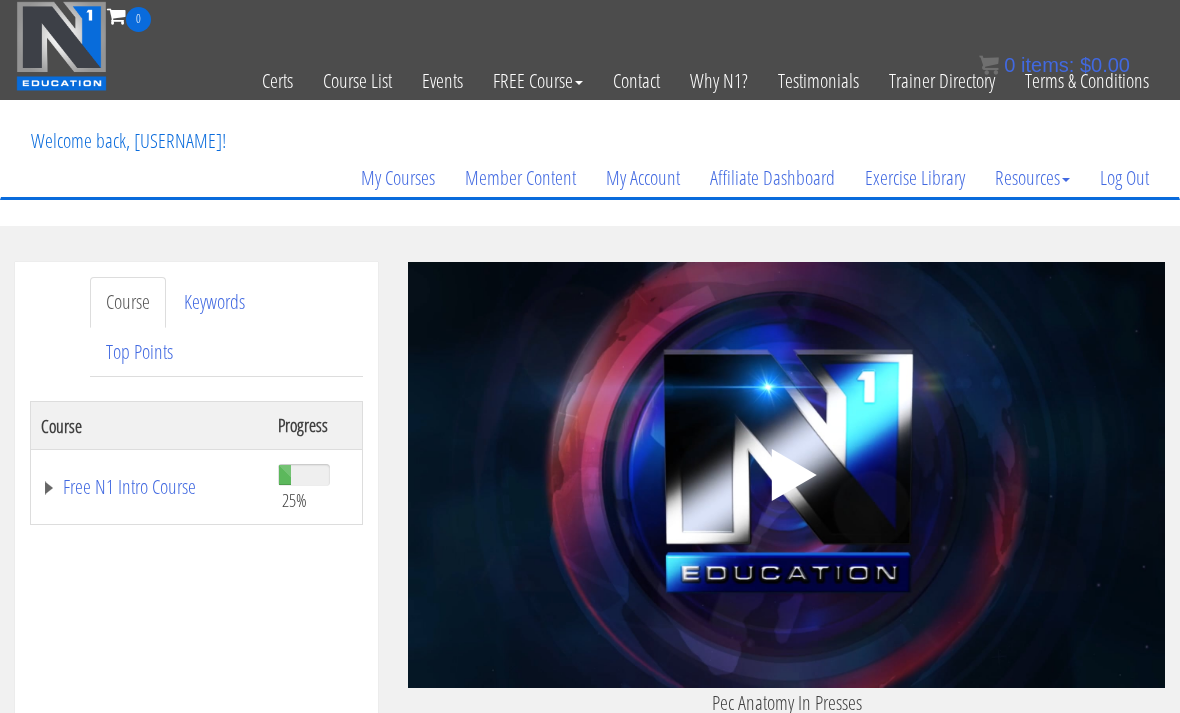 click 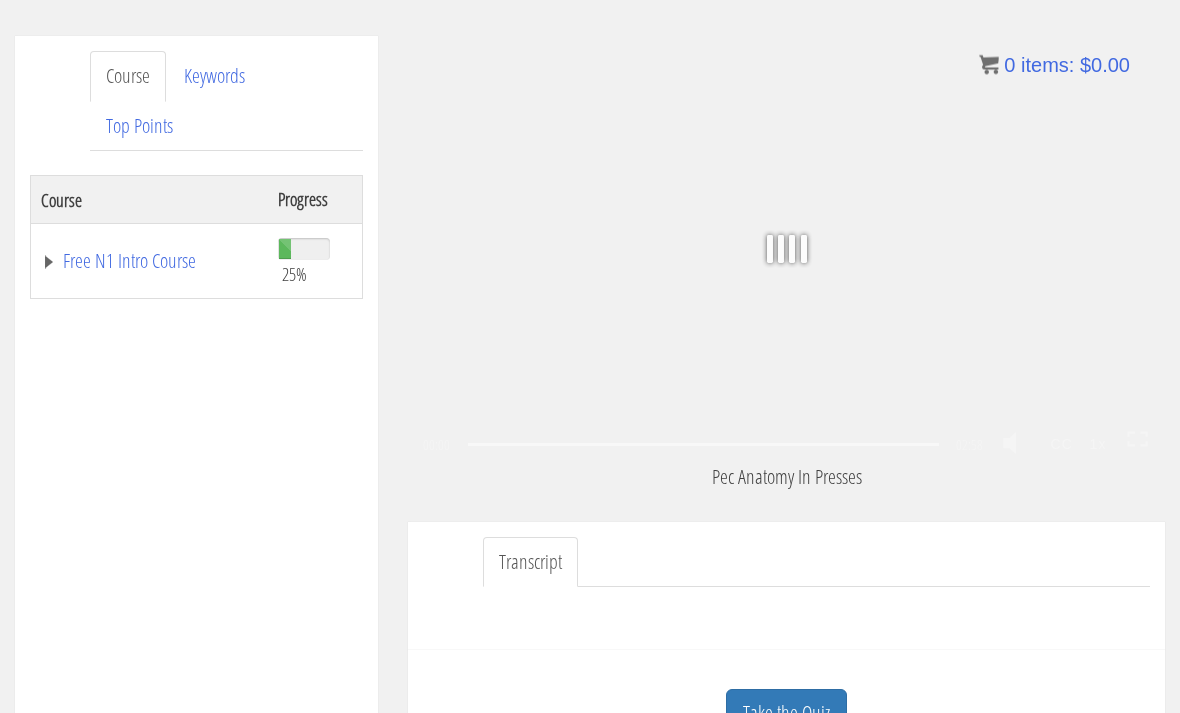 scroll, scrollTop: 226, scrollLeft: 0, axis: vertical 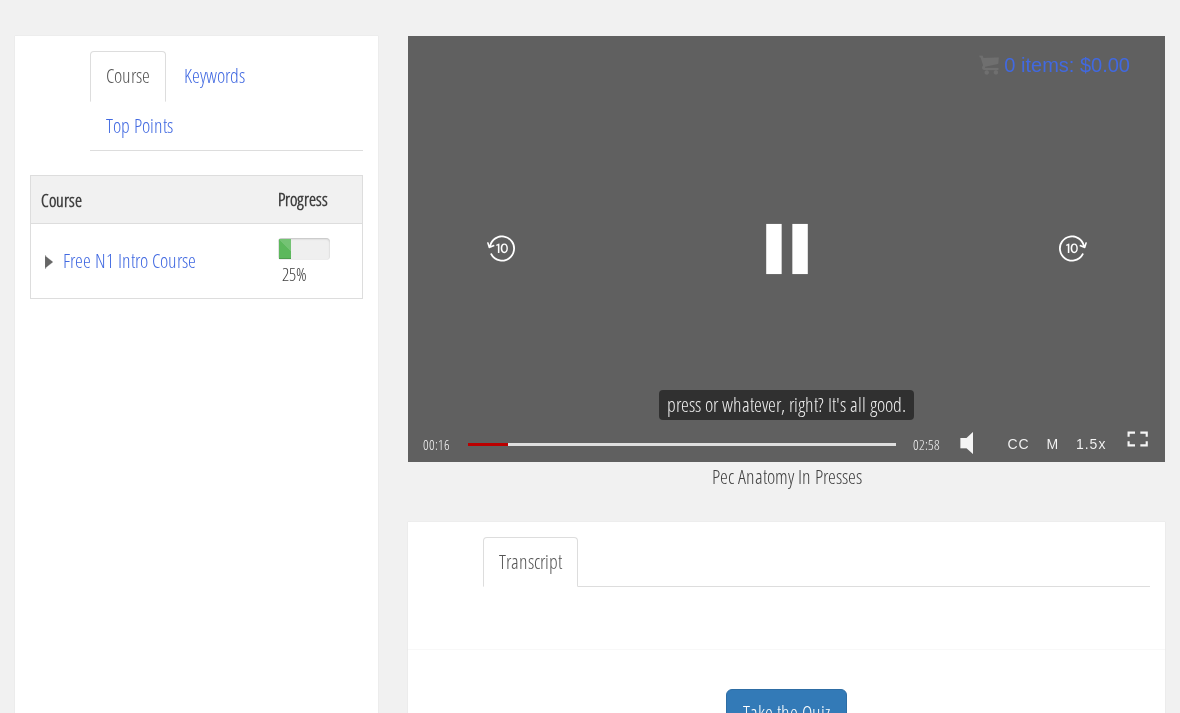 click 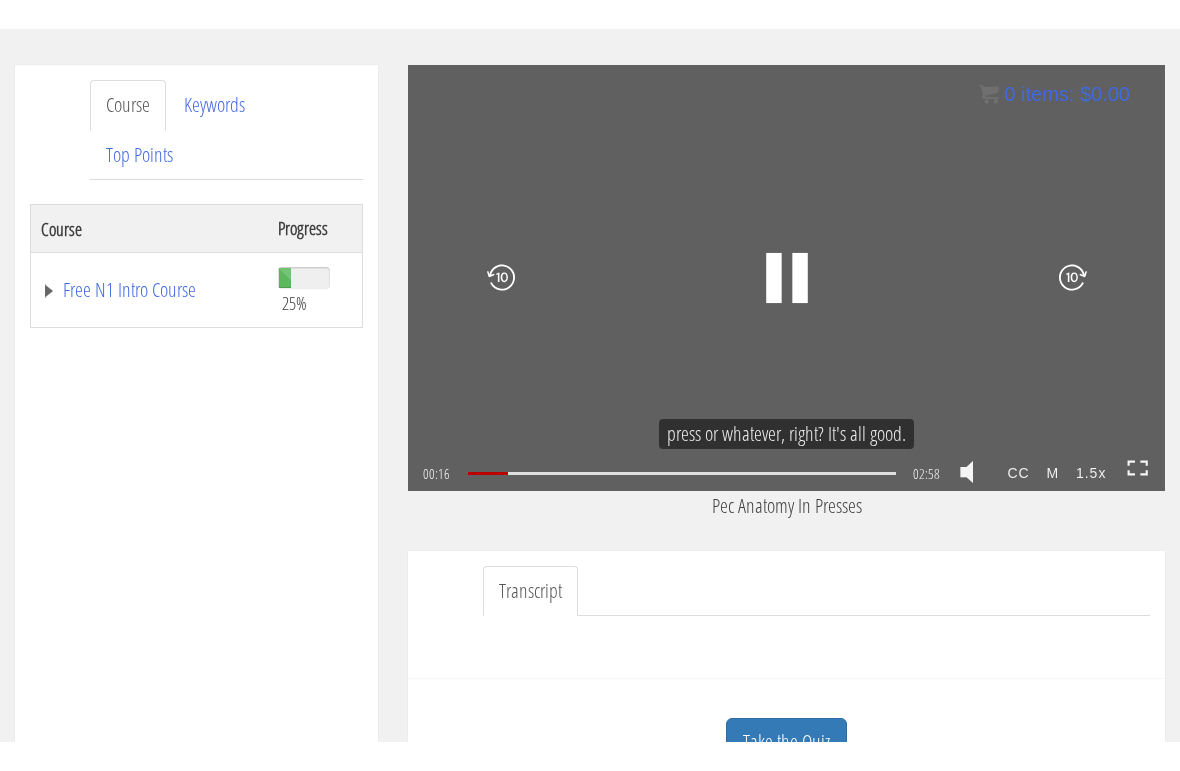 scroll, scrollTop: 24, scrollLeft: 0, axis: vertical 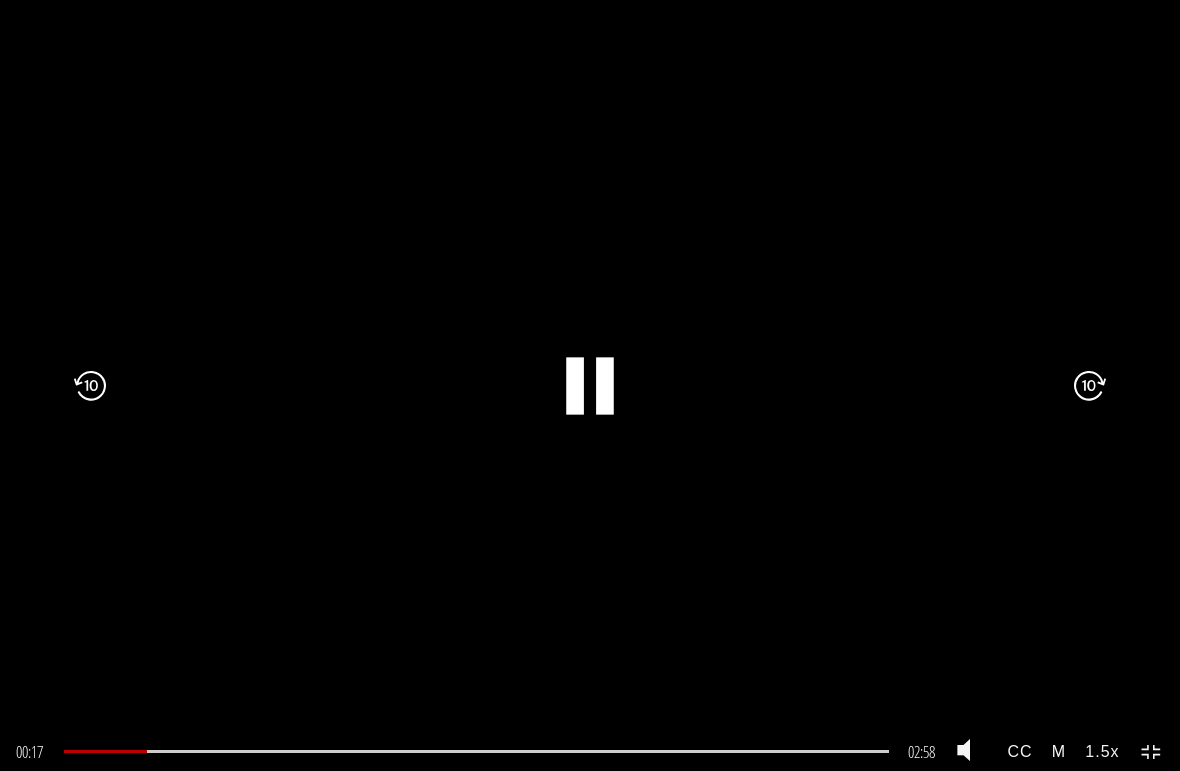 click 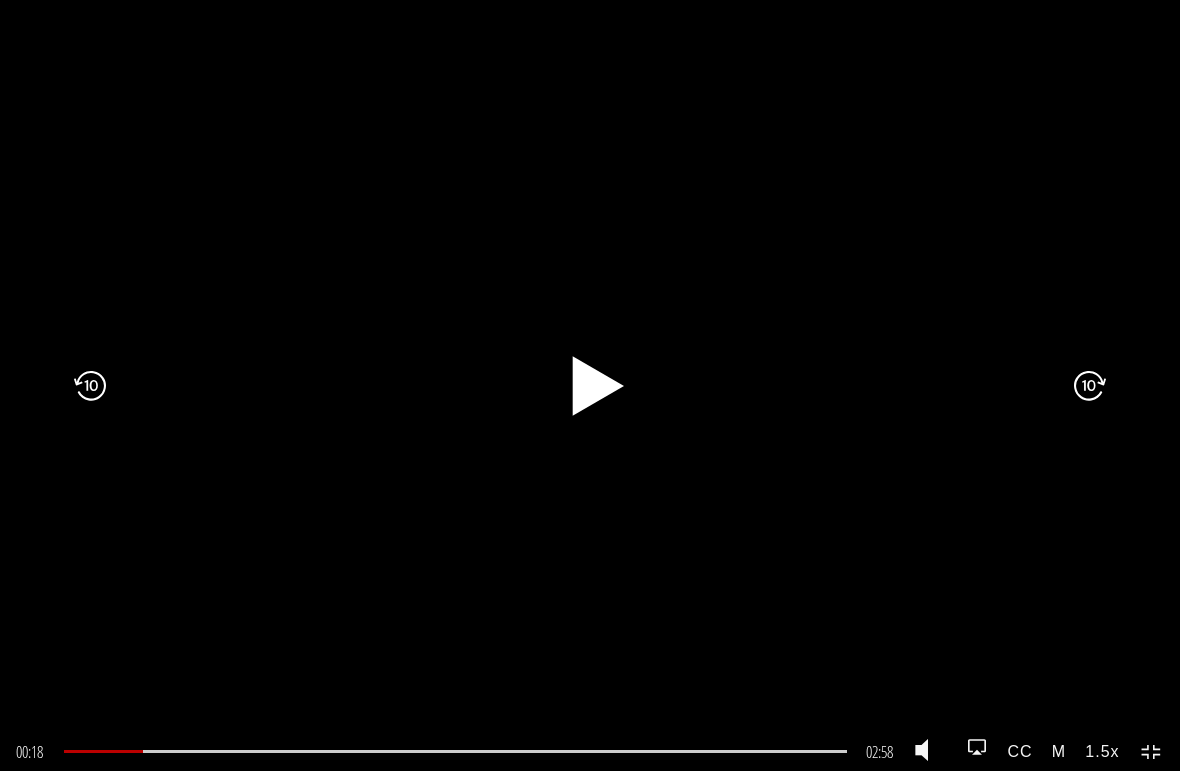 click on ".fp-color-play{opacity:0.65;}.rect{fill:#fff;}" 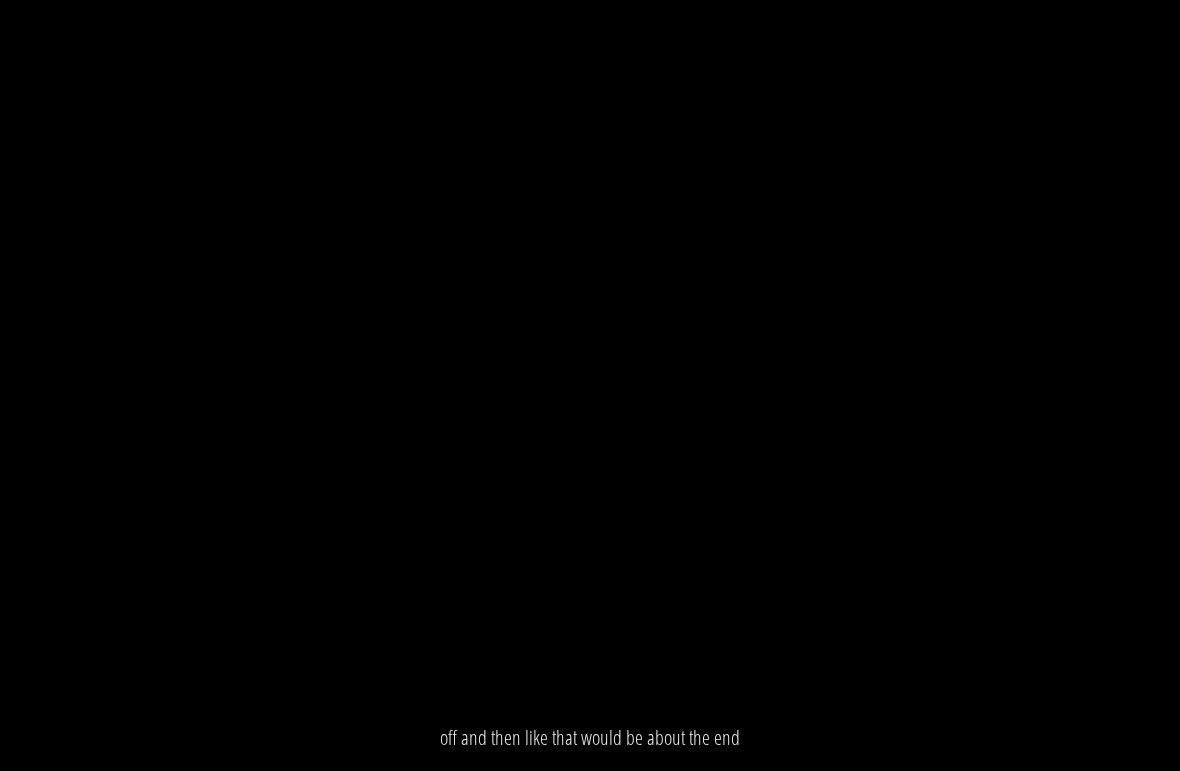 click 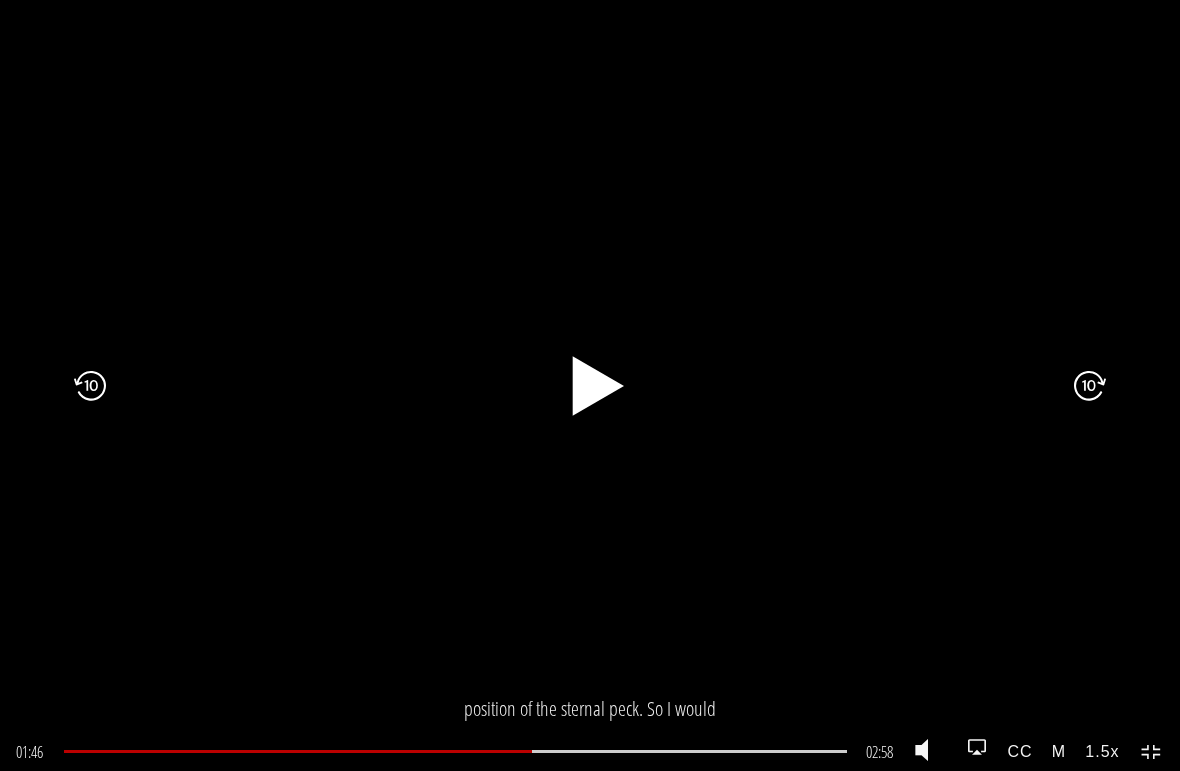click on ".fp-color-play{opacity:0.65;}.rect{fill:#fff;}" 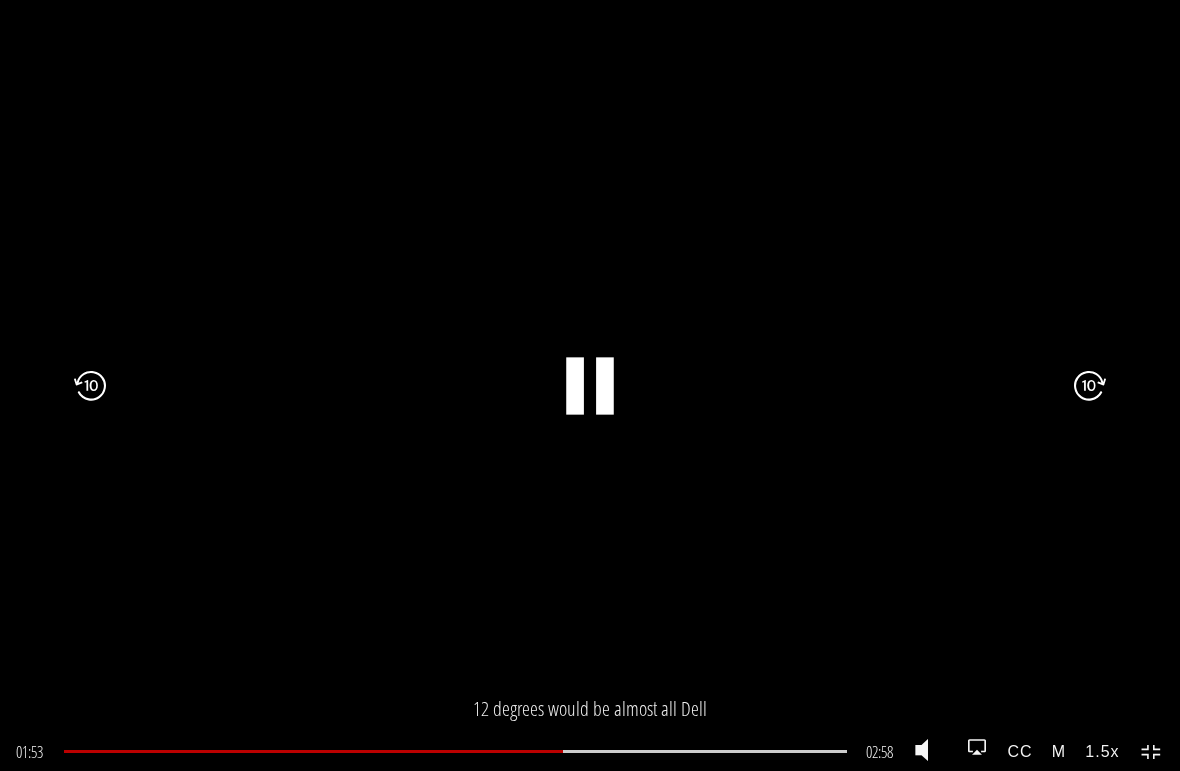 click on "1.5x" at bounding box center (1102, 751) 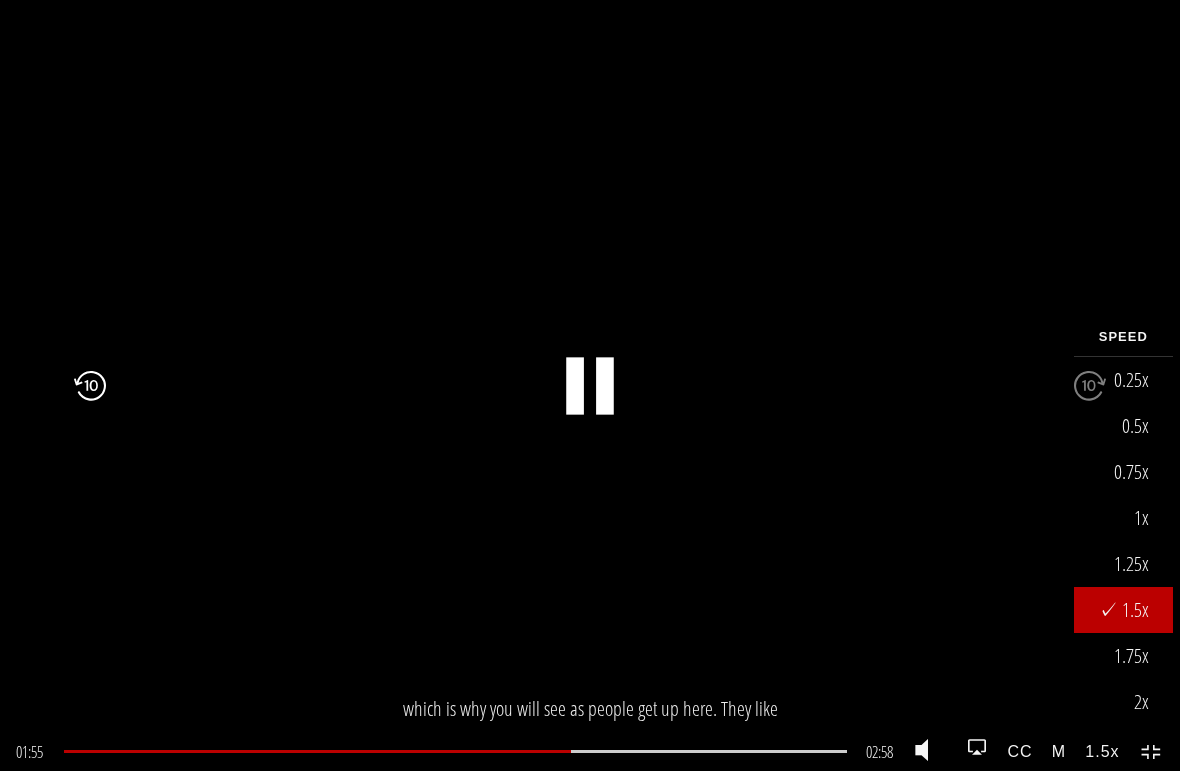 click on "1.75x" at bounding box center (1123, 656) 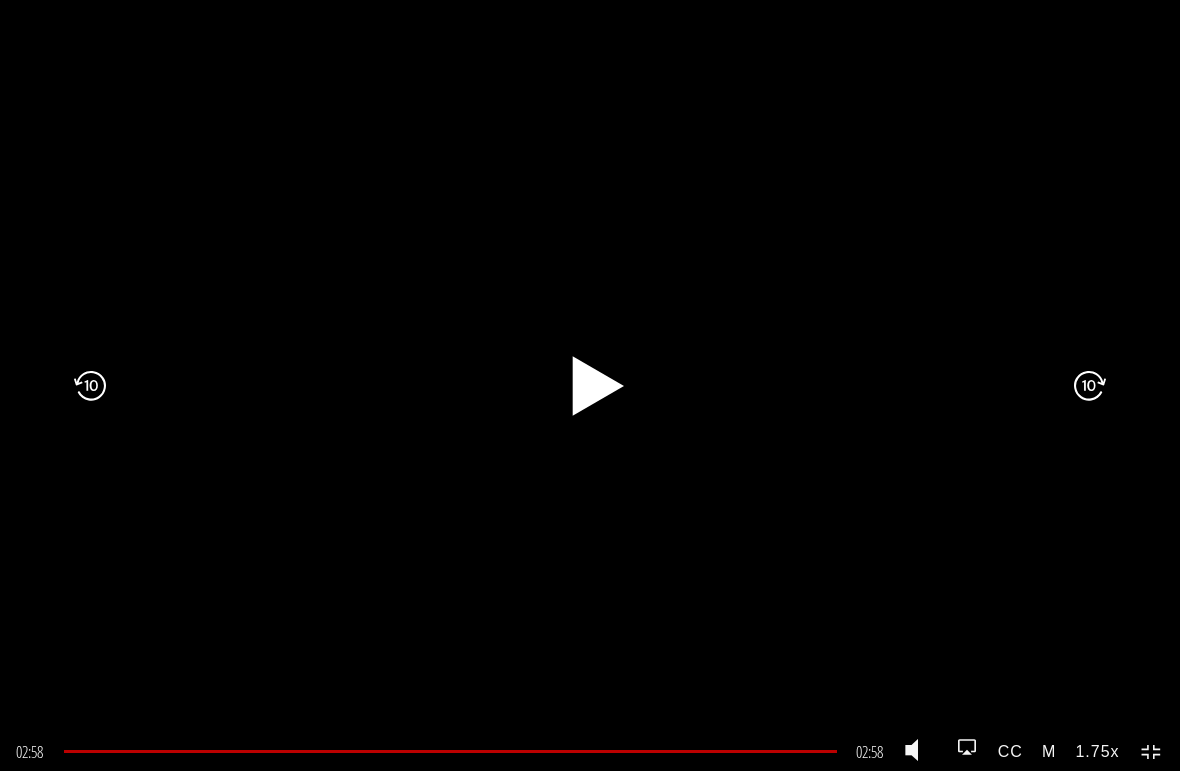 click on ".fp-color-play{opacity:0.65;}.rect{fill:#fff;}" 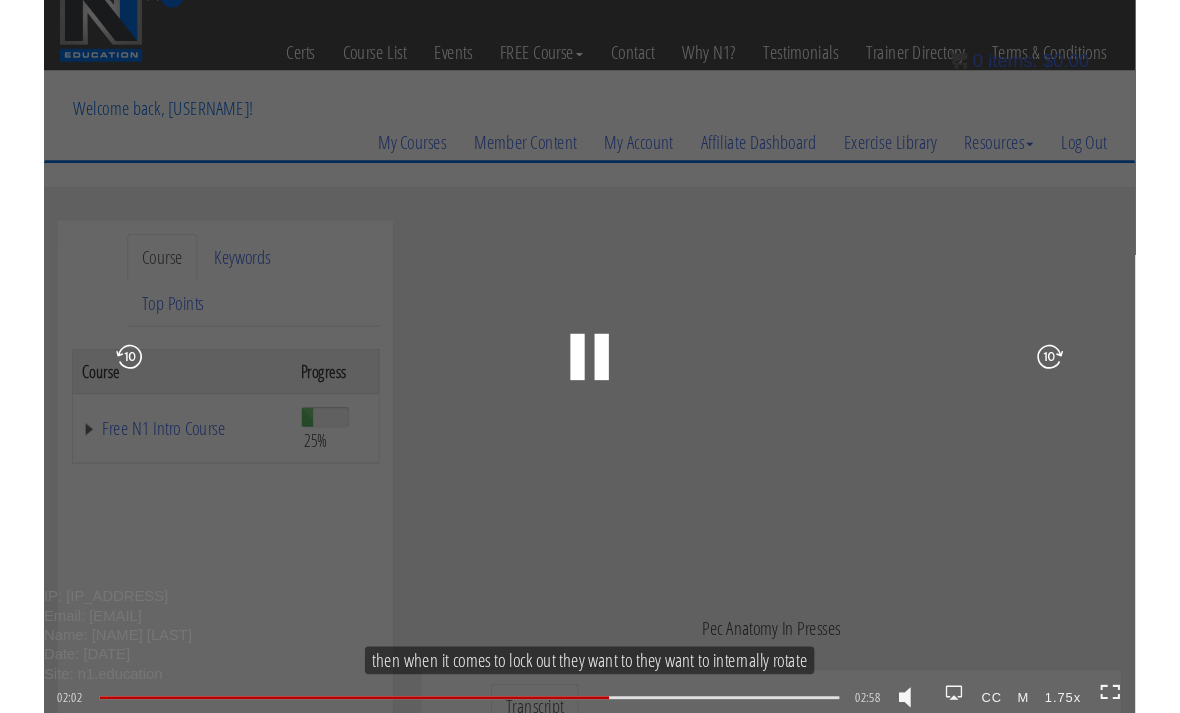 scroll, scrollTop: 226, scrollLeft: 0, axis: vertical 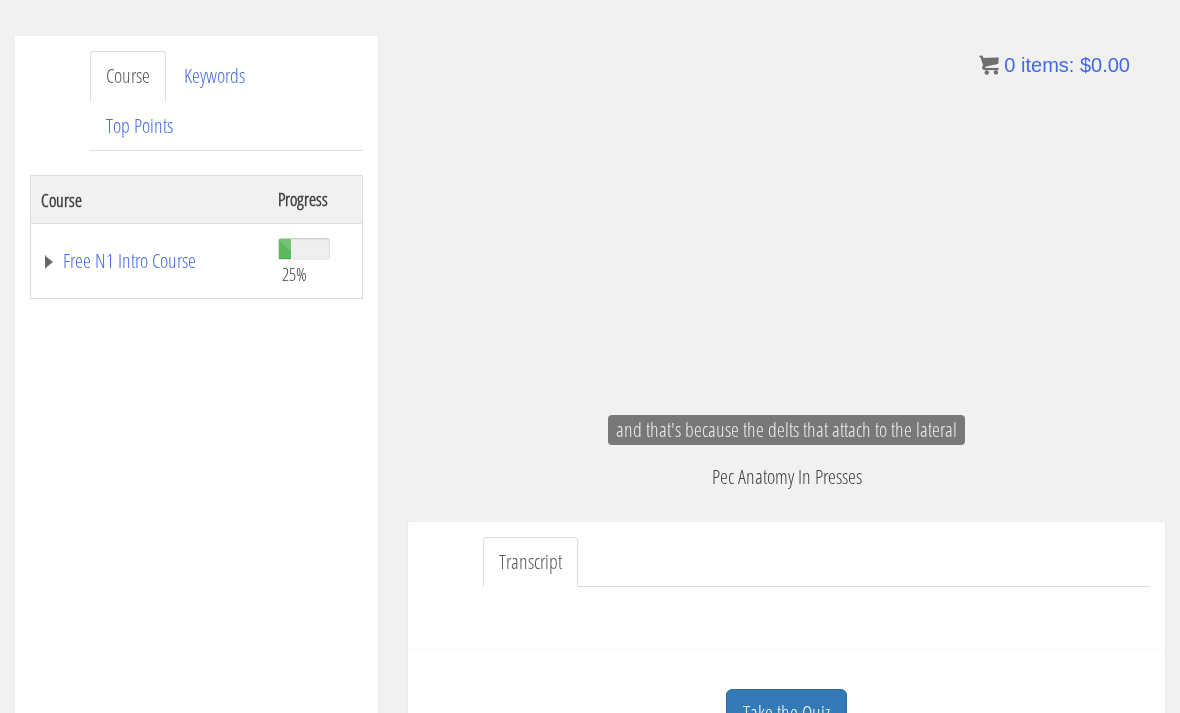 click on "Free N1 Intro Course" at bounding box center [149, 261] 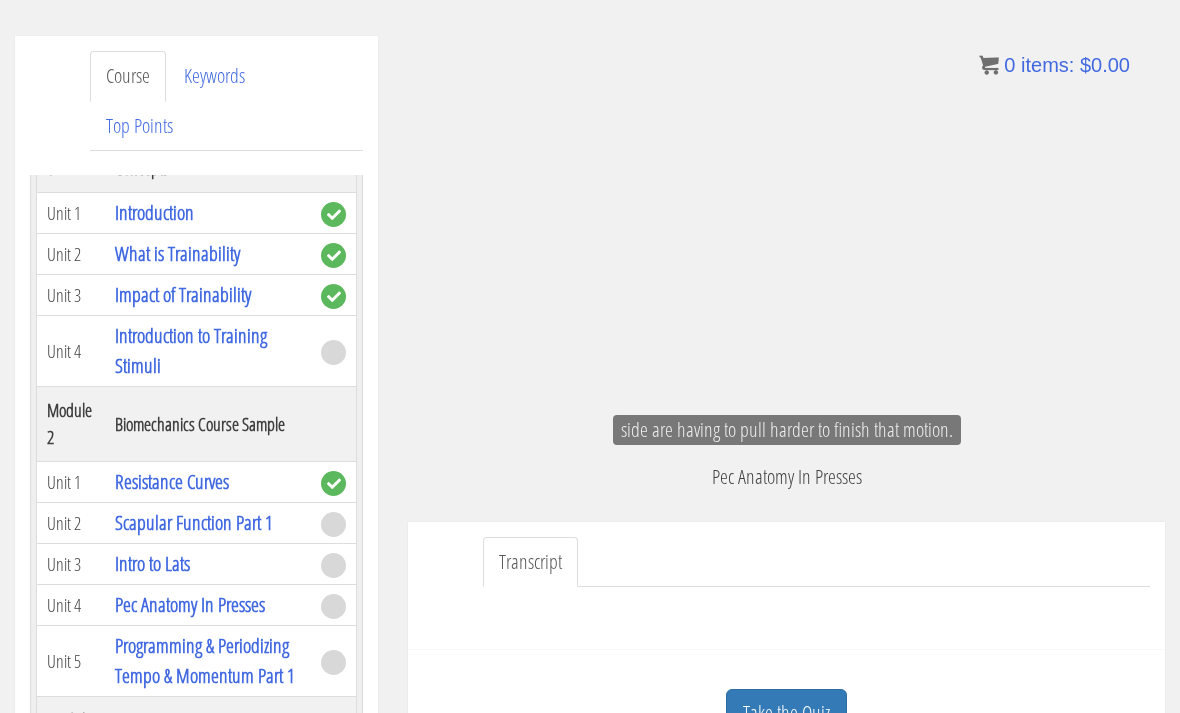 scroll, scrollTop: 277, scrollLeft: 0, axis: vertical 